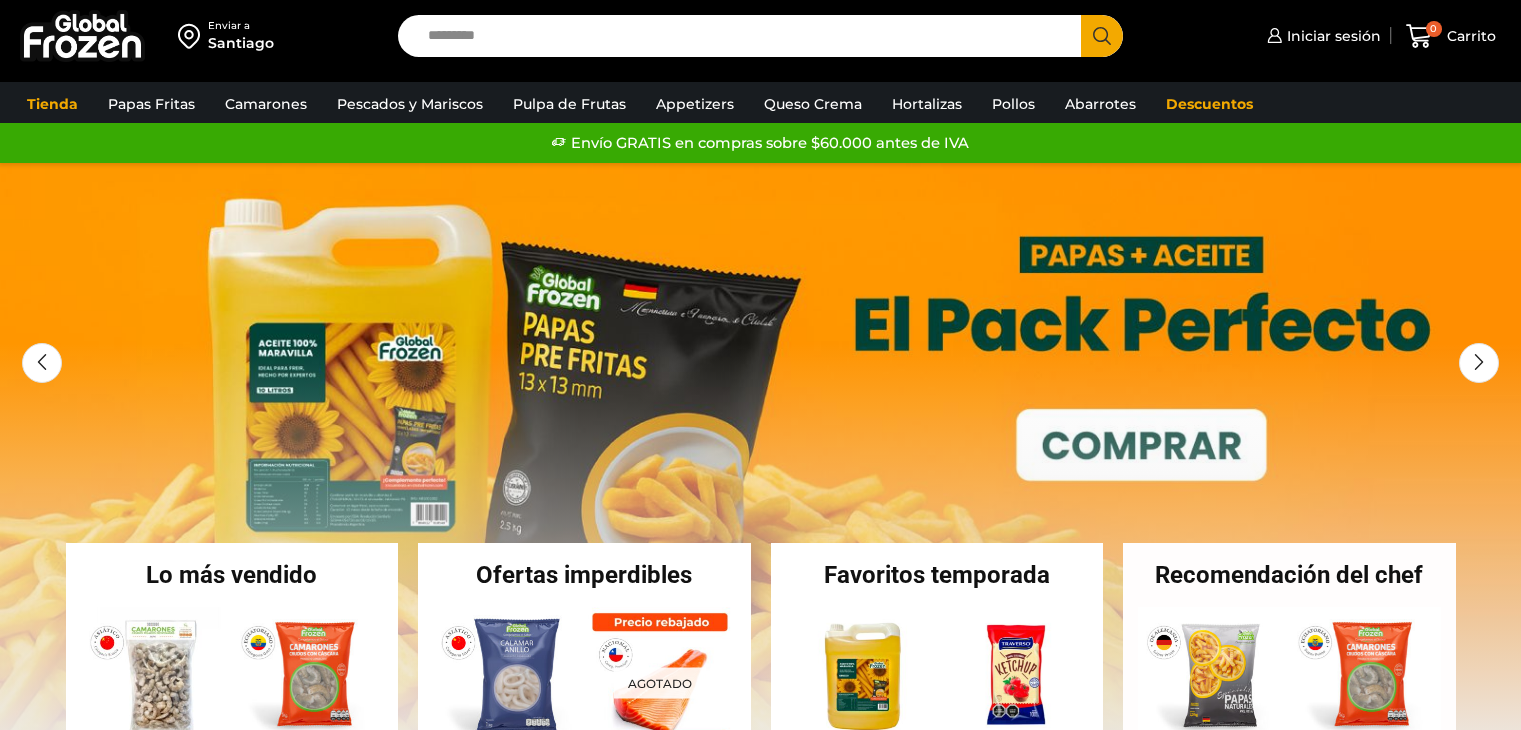 scroll, scrollTop: 0, scrollLeft: 0, axis: both 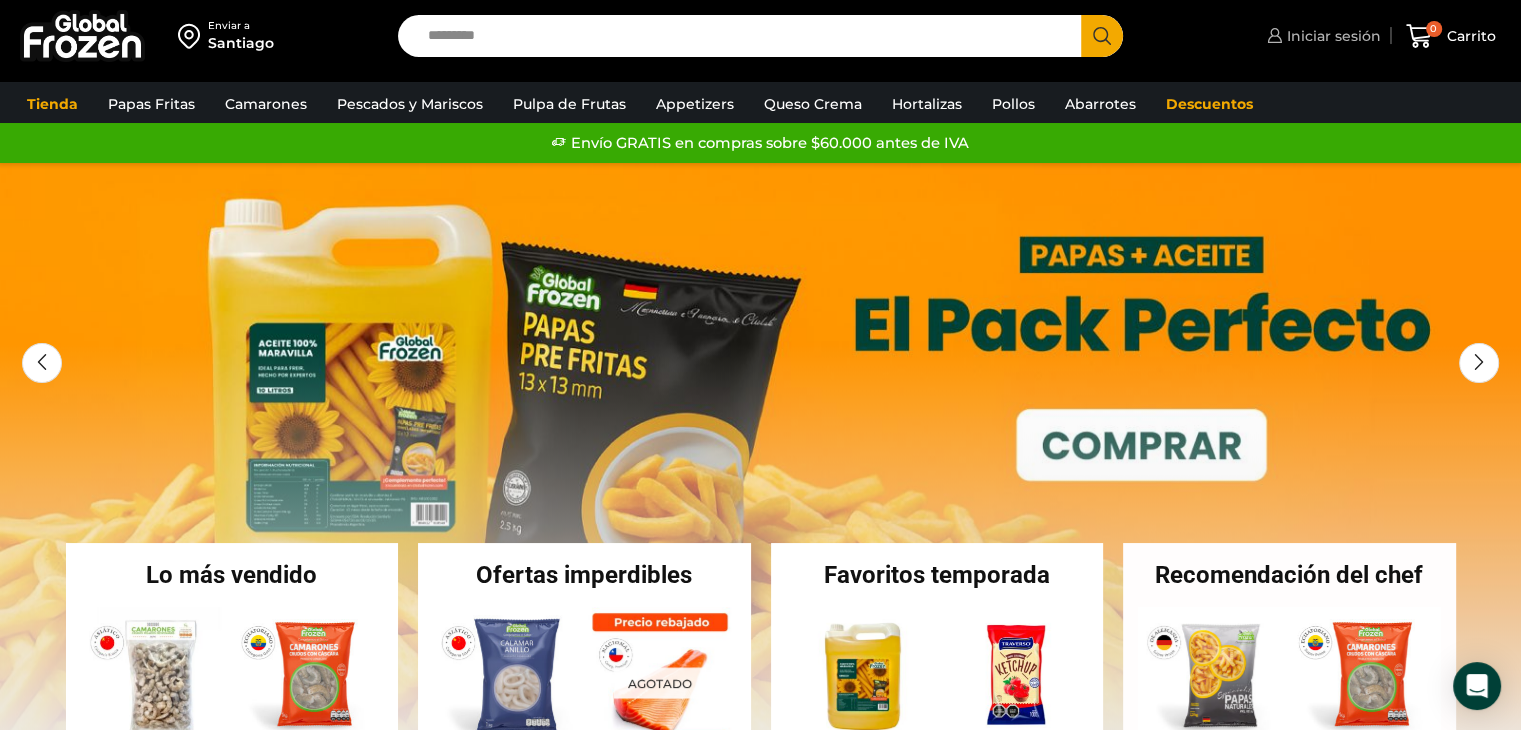 click on "Iniciar sesión" at bounding box center (1331, 36) 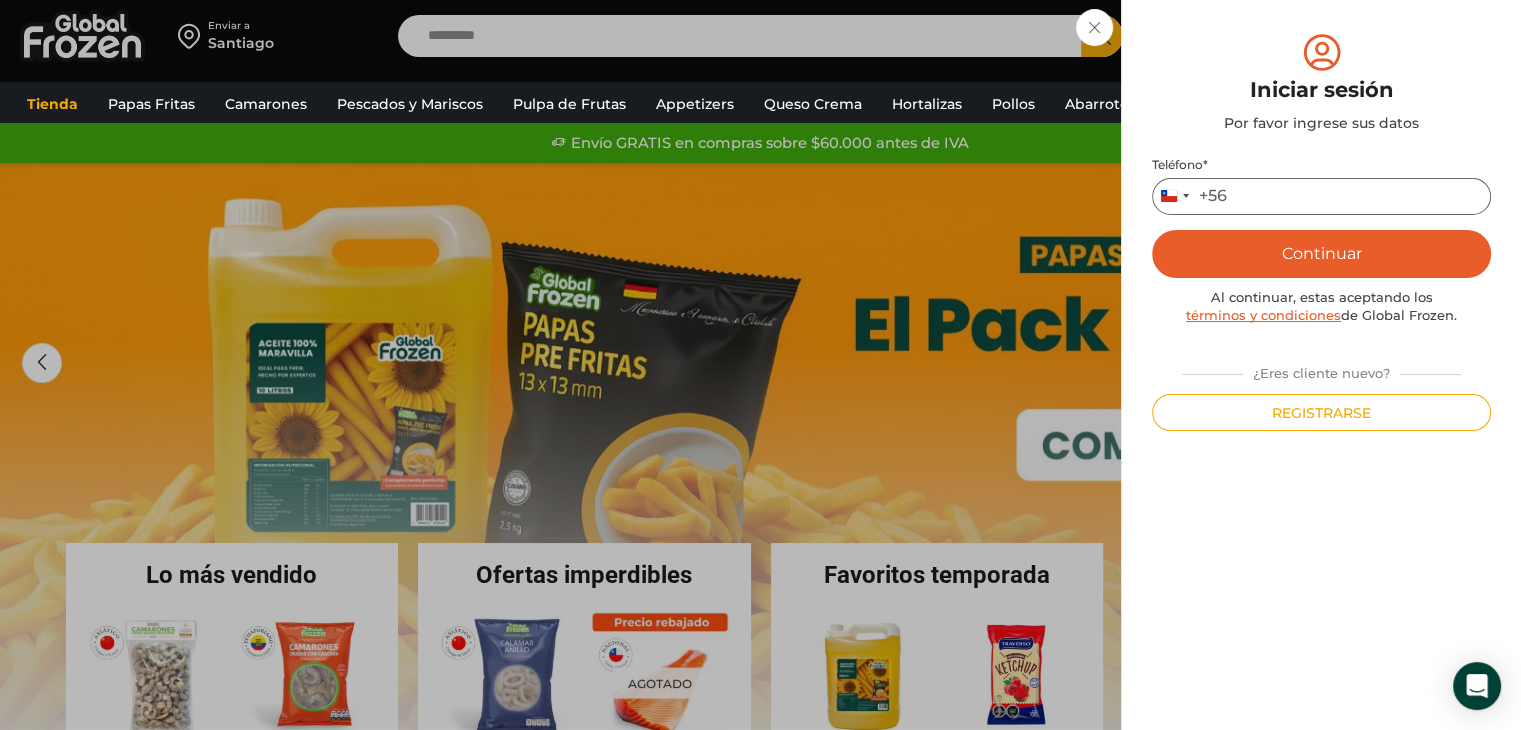 click on "Teléfono
*" at bounding box center [1321, 196] 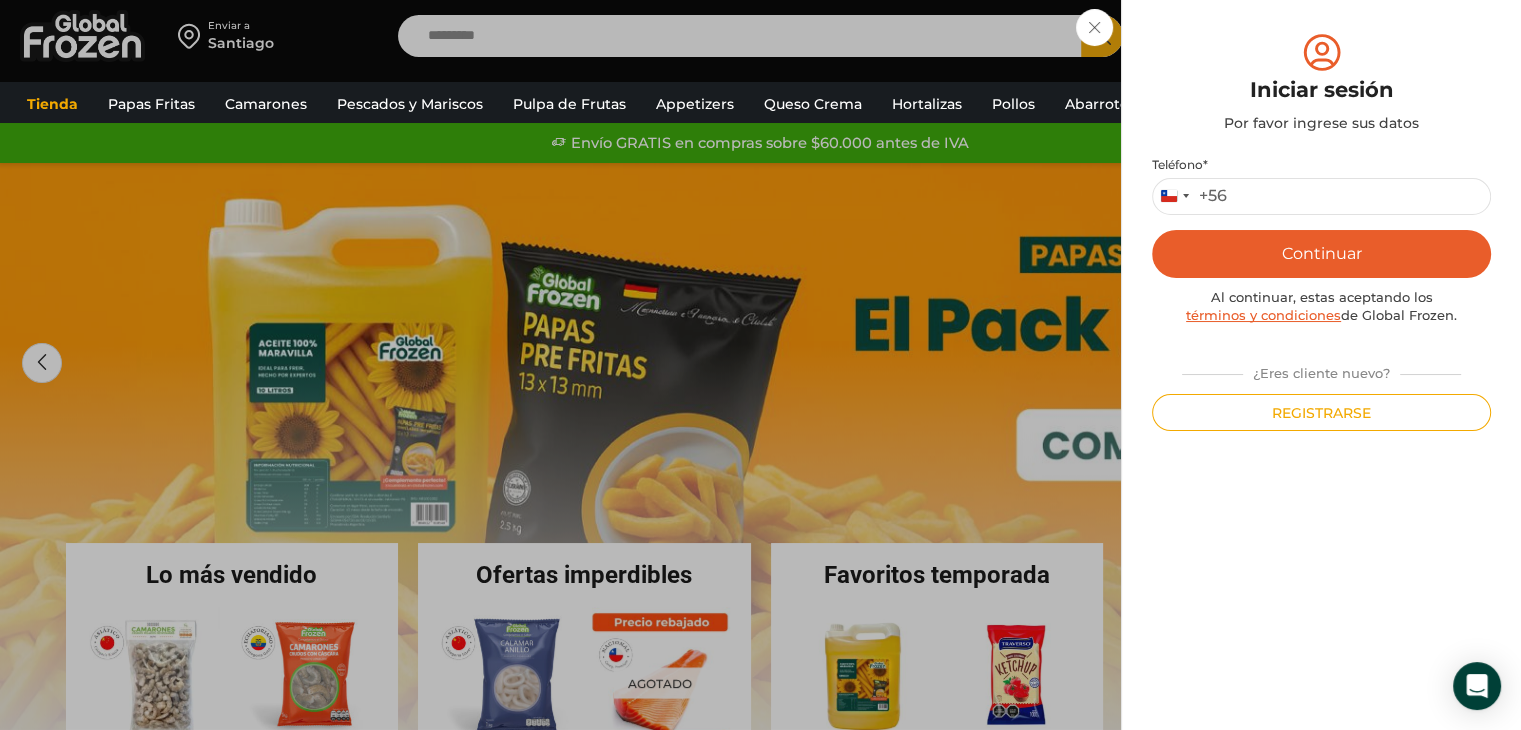 click on "Iniciar sesión
Mi cuenta
Login
Register
Iniciar sesión
Por favor ingrese sus datos
Iniciar sesión
Se envió un mensaje de WhatsApp con el código de verificación a tu teléfono
* ." at bounding box center (1321, 36) 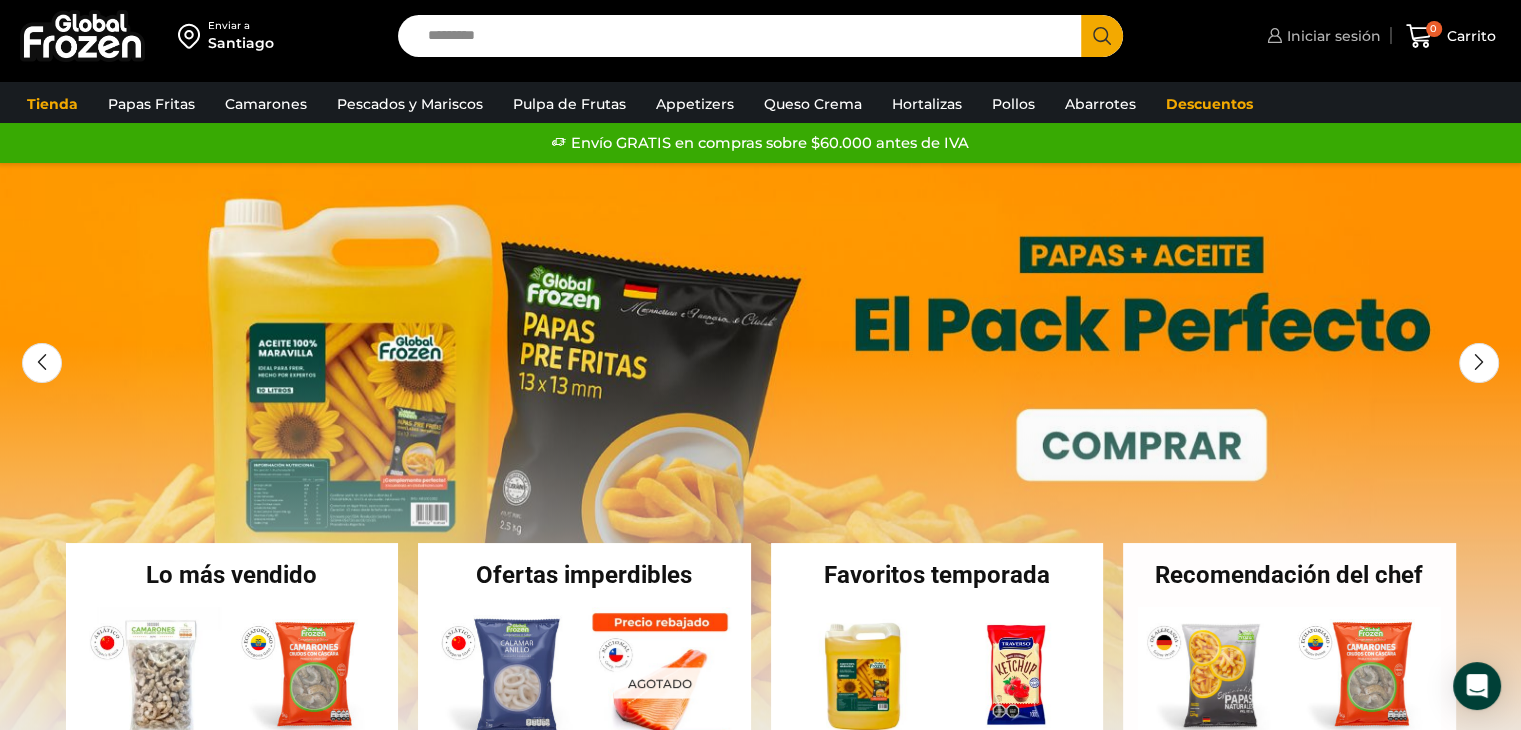 click on "Iniciar sesión" at bounding box center (1331, 36) 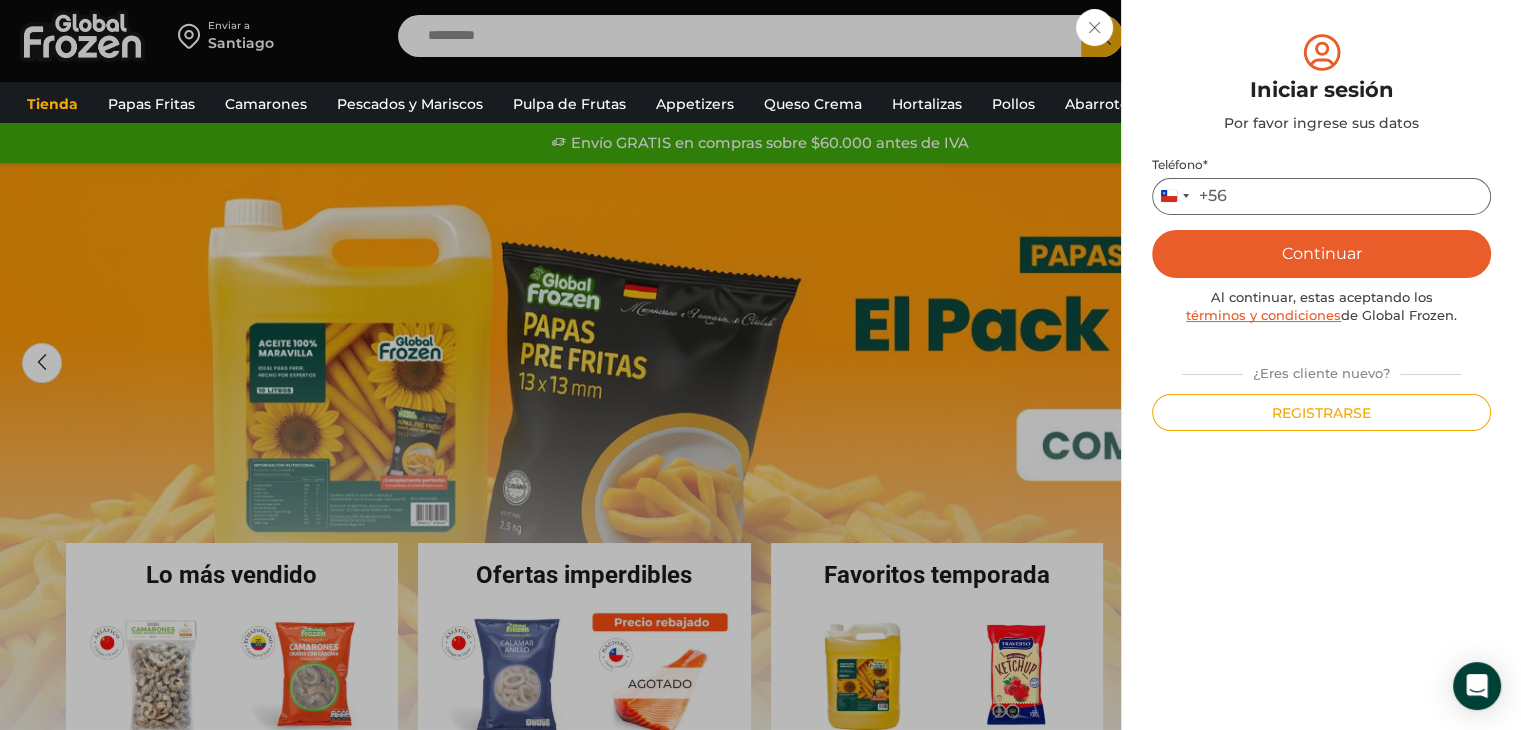 click on "Teléfono
*" at bounding box center (1321, 196) 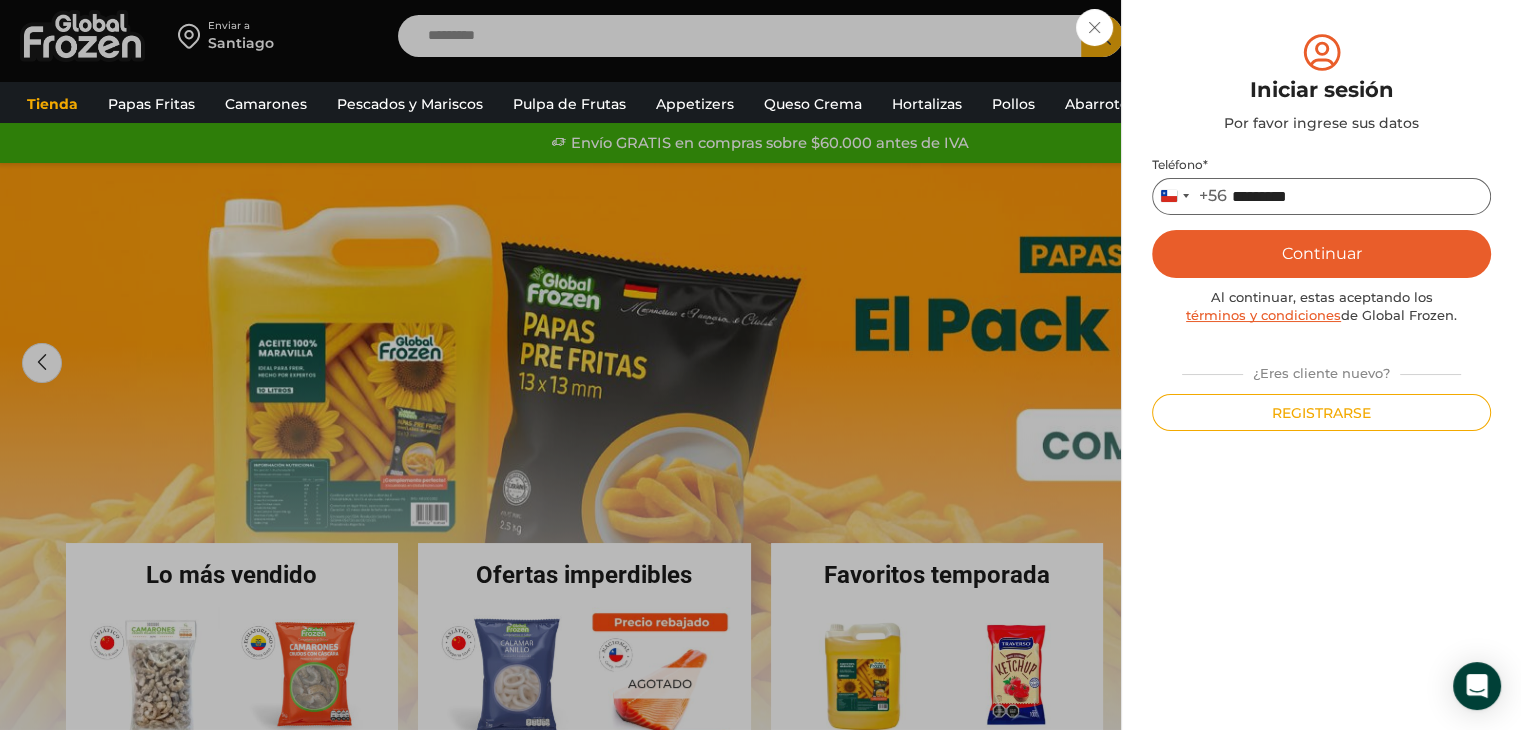 type on "*********" 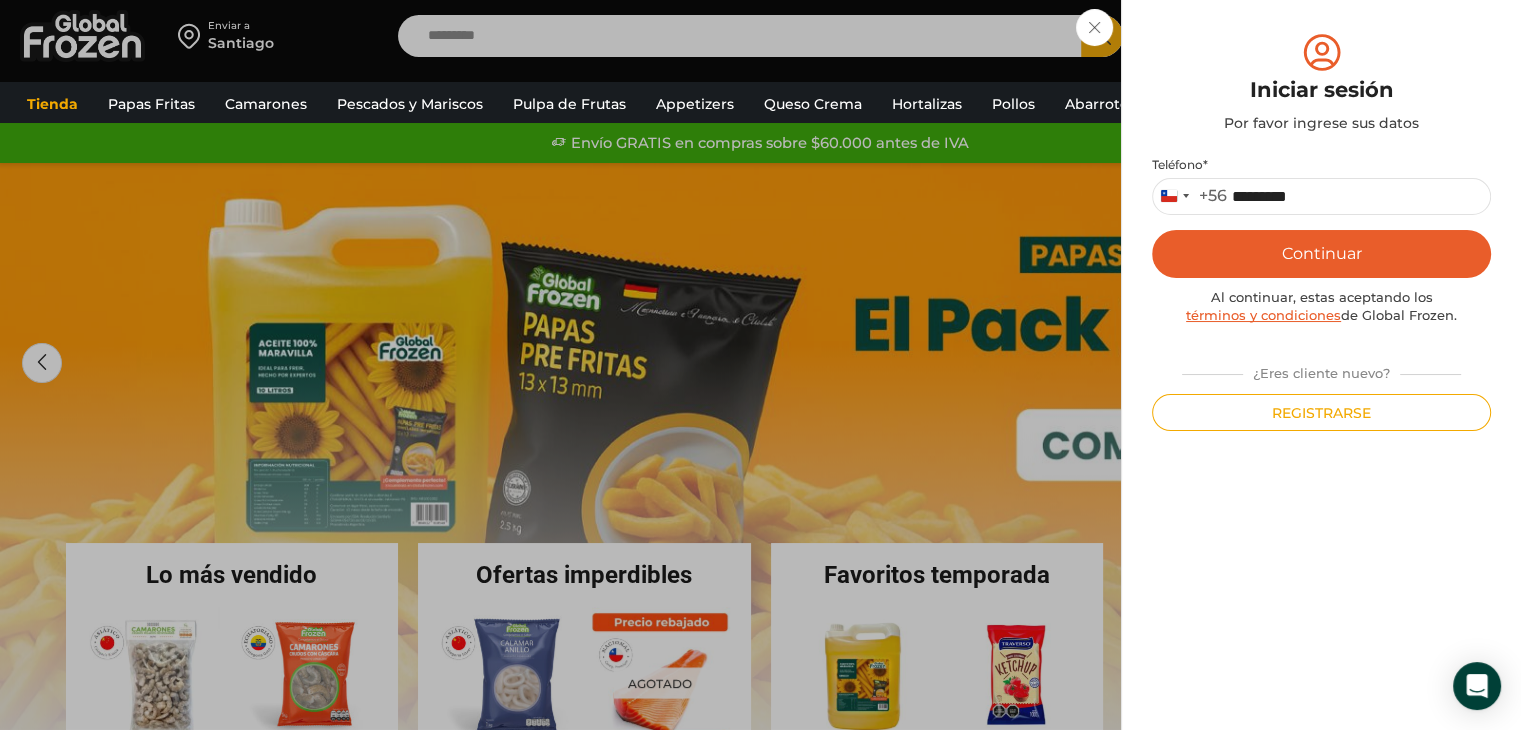 click on "Continuar" at bounding box center (1321, 254) 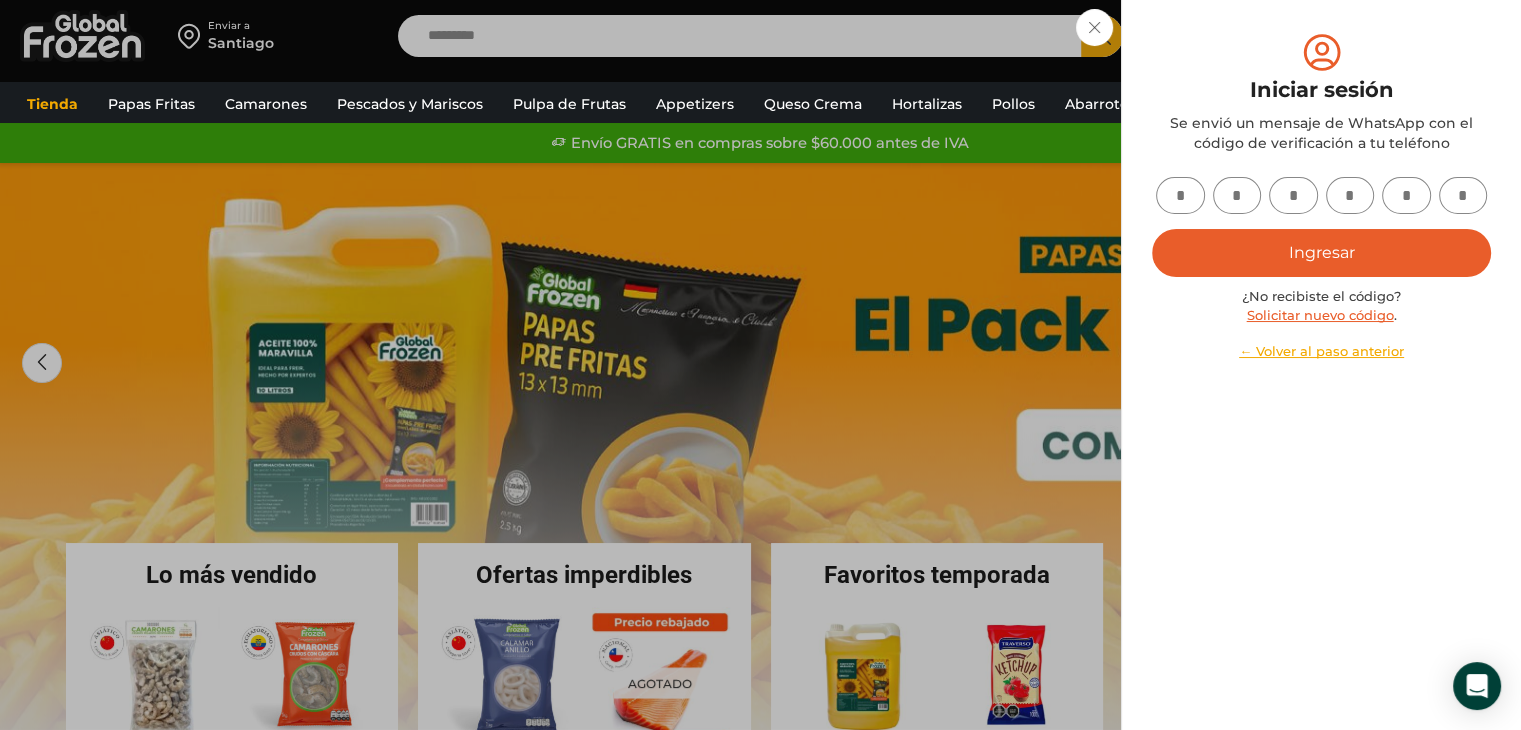 click at bounding box center (1180, 195) 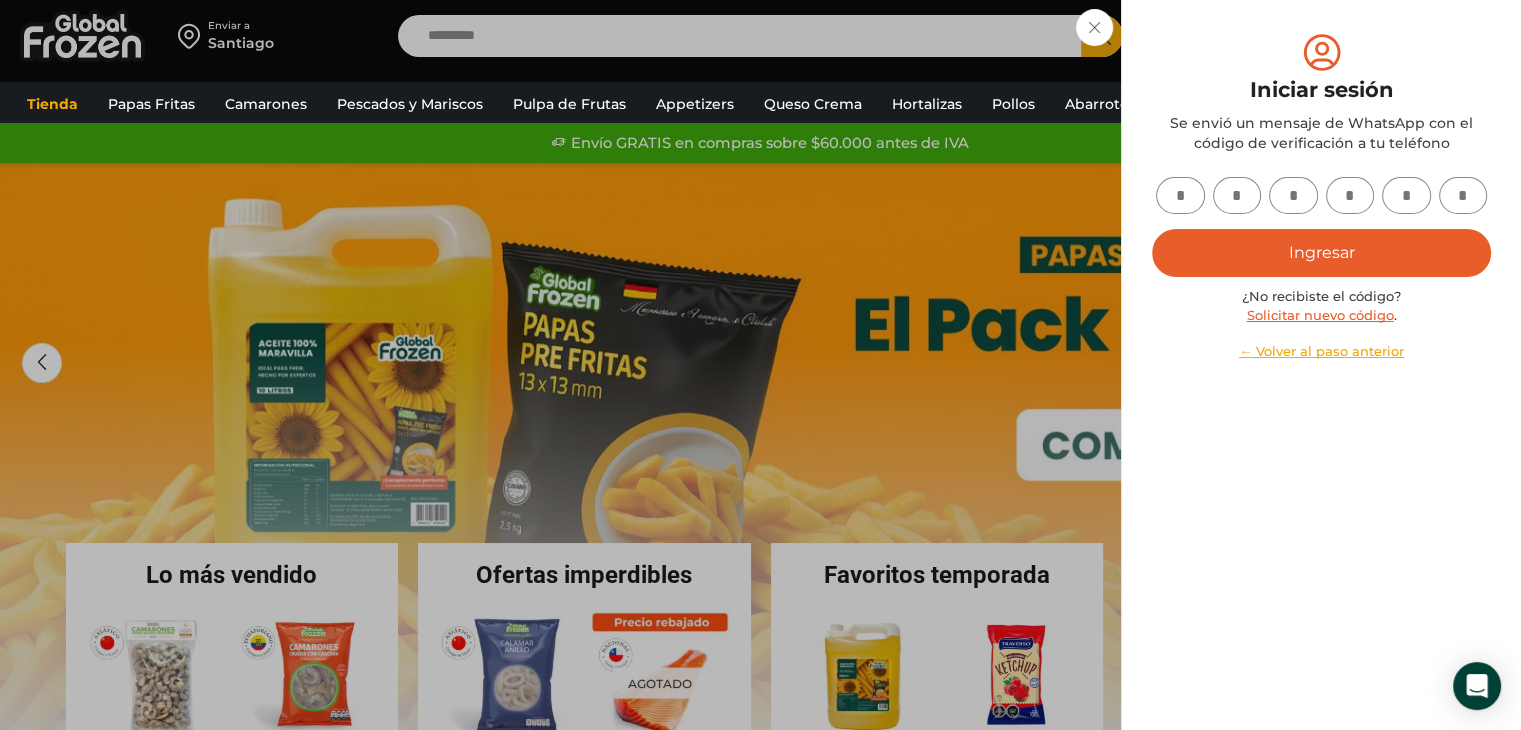 type on "*" 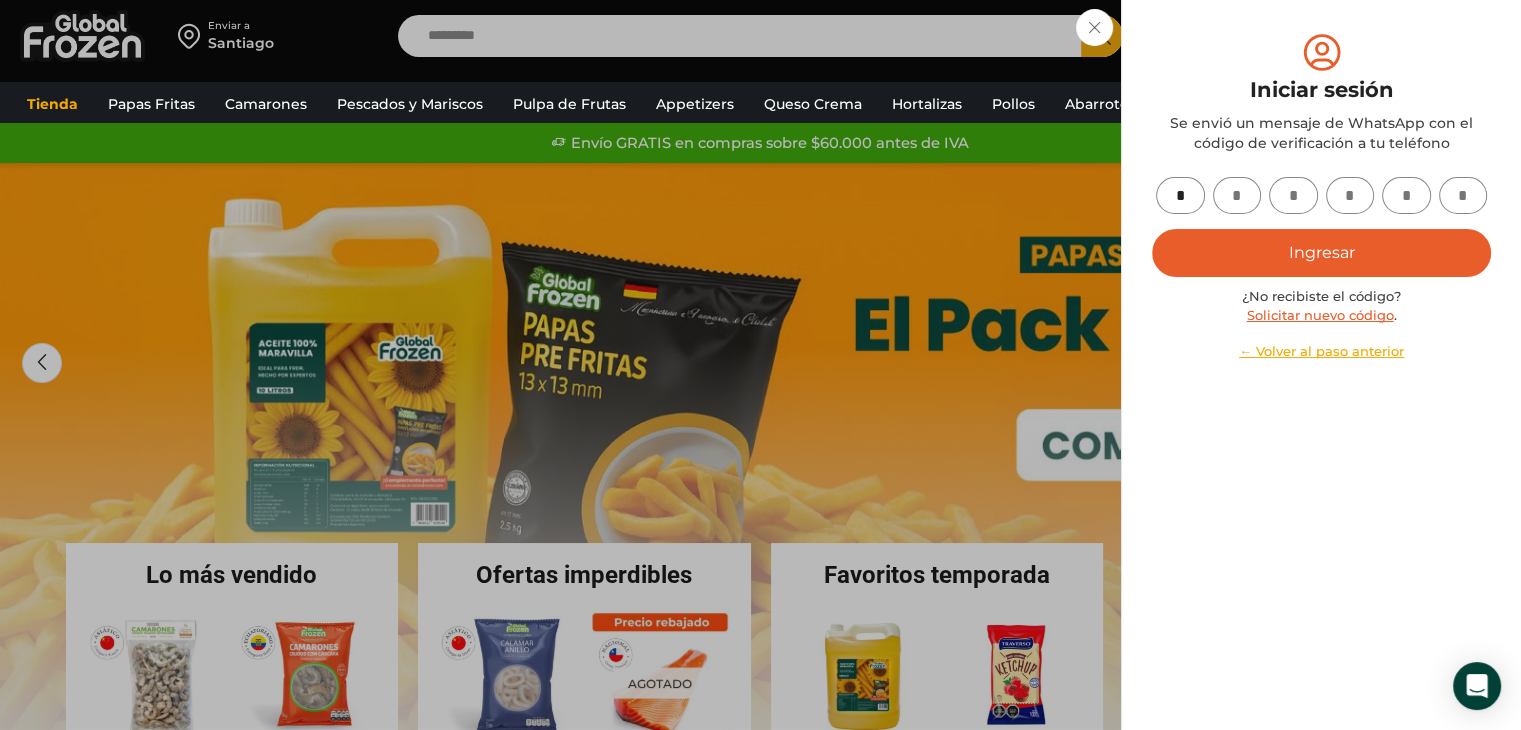 type on "*" 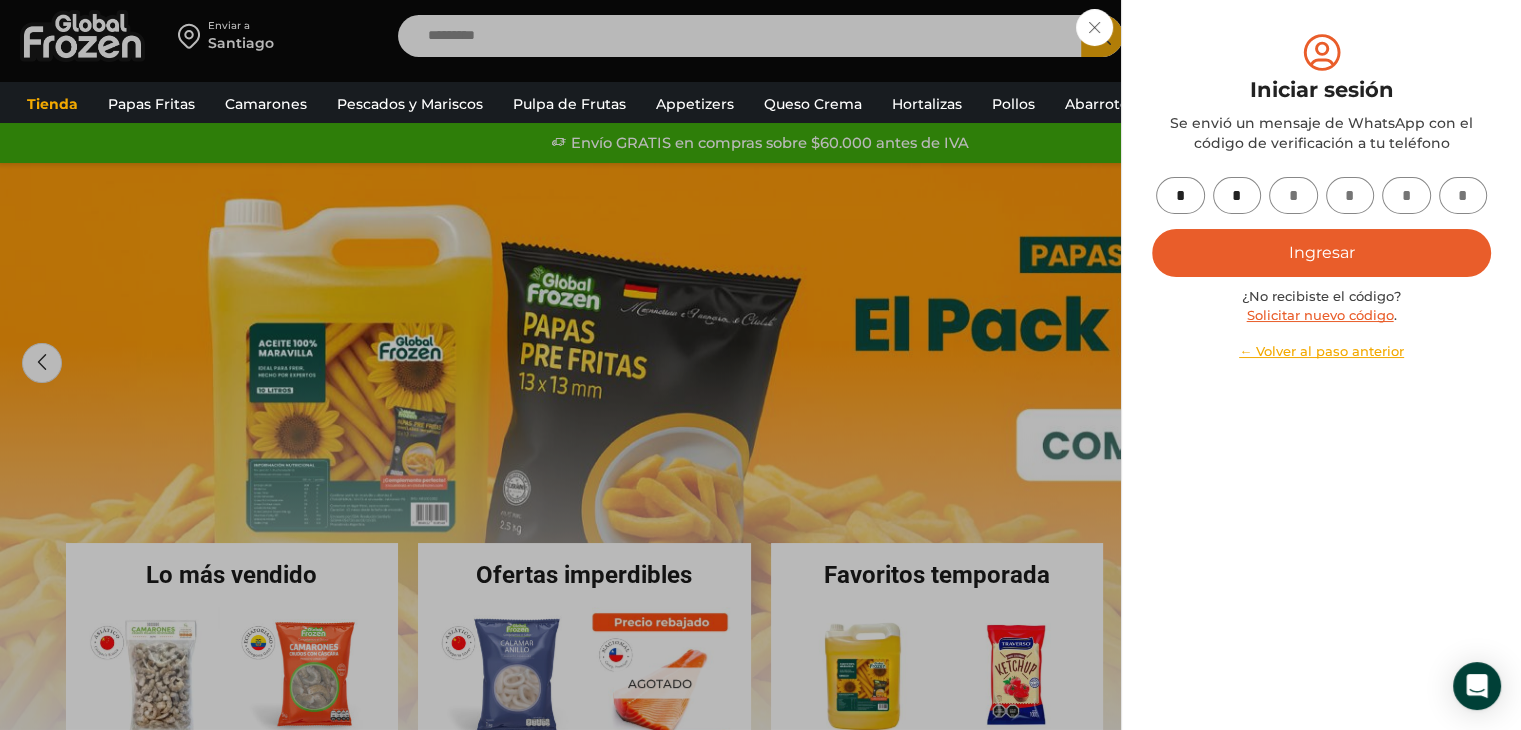 type on "*" 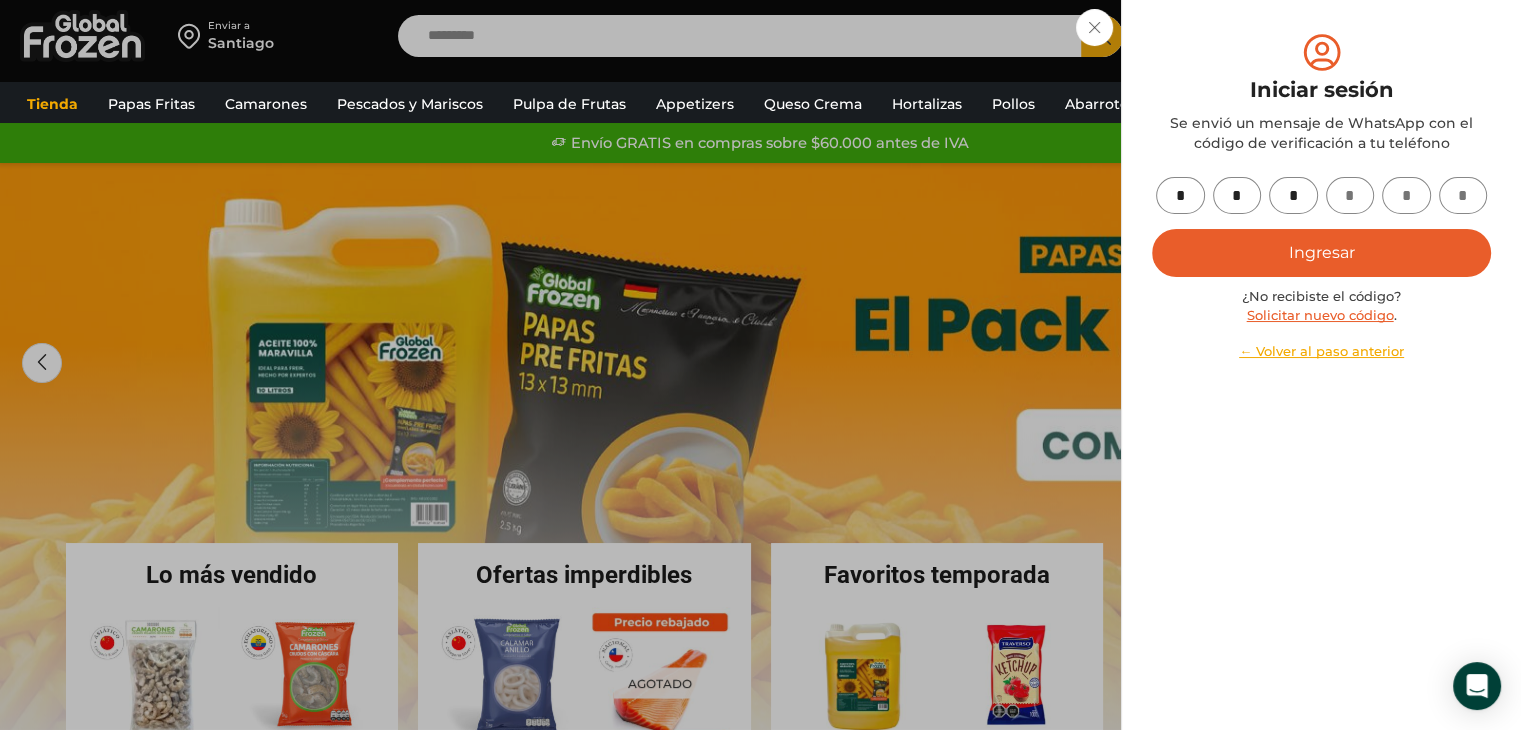 type on "*" 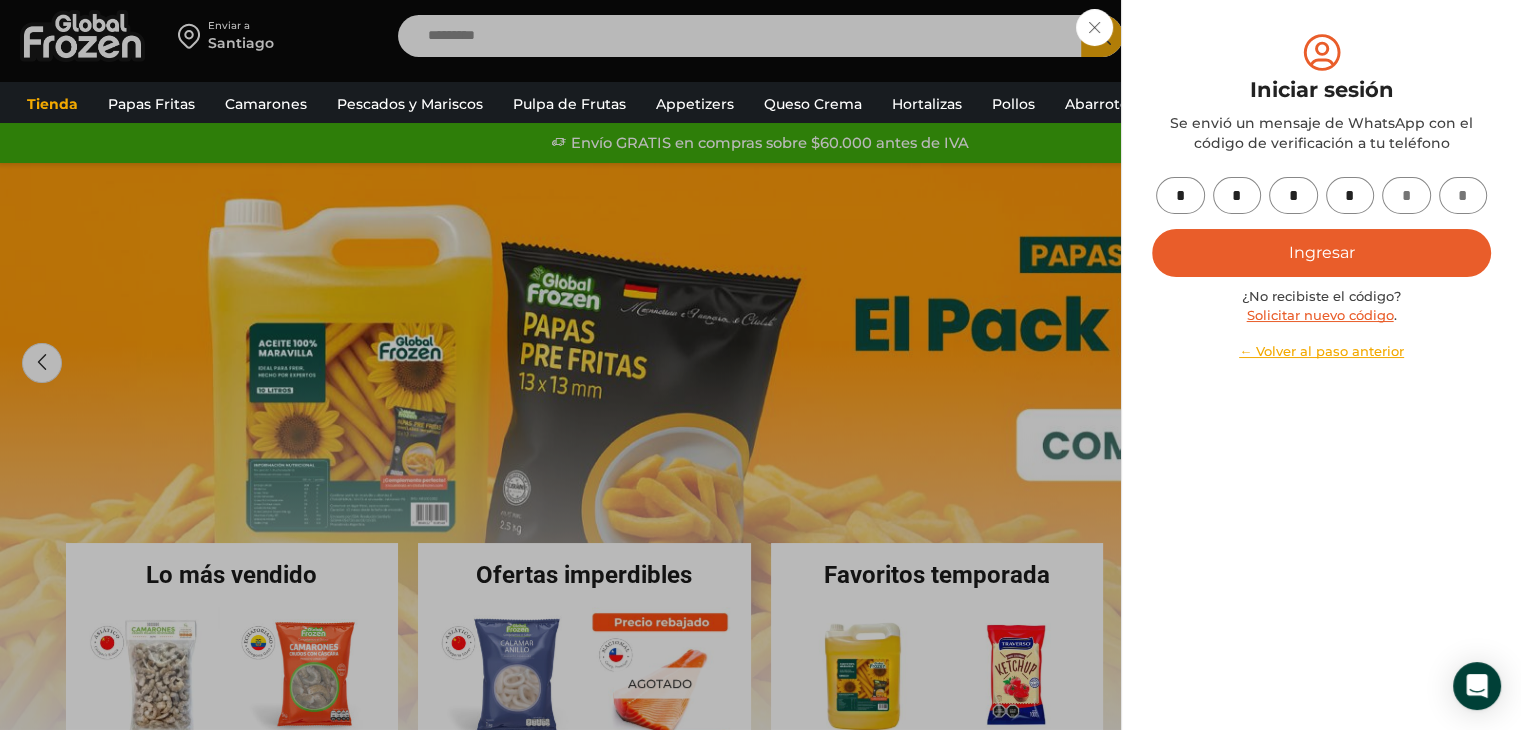 type on "*" 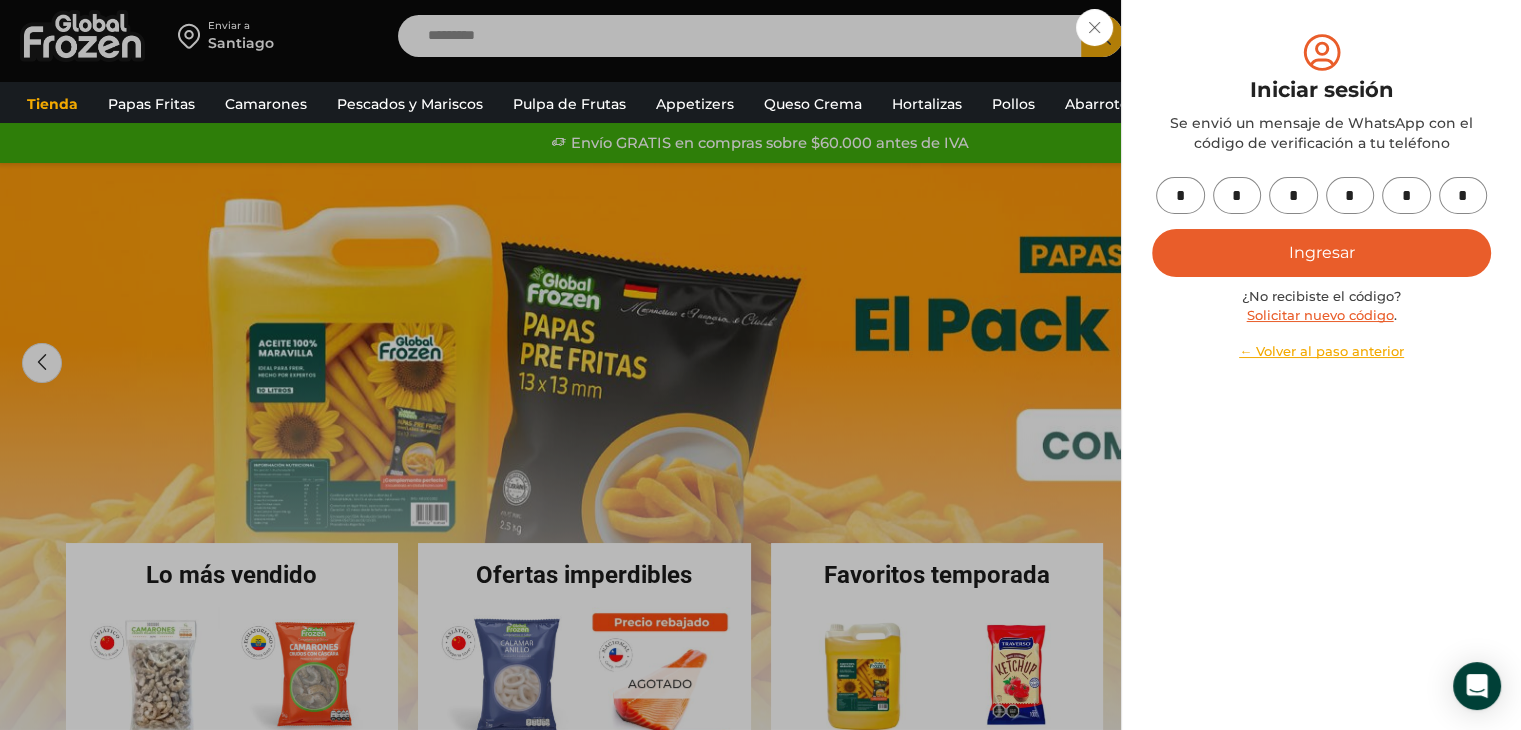 type on "*" 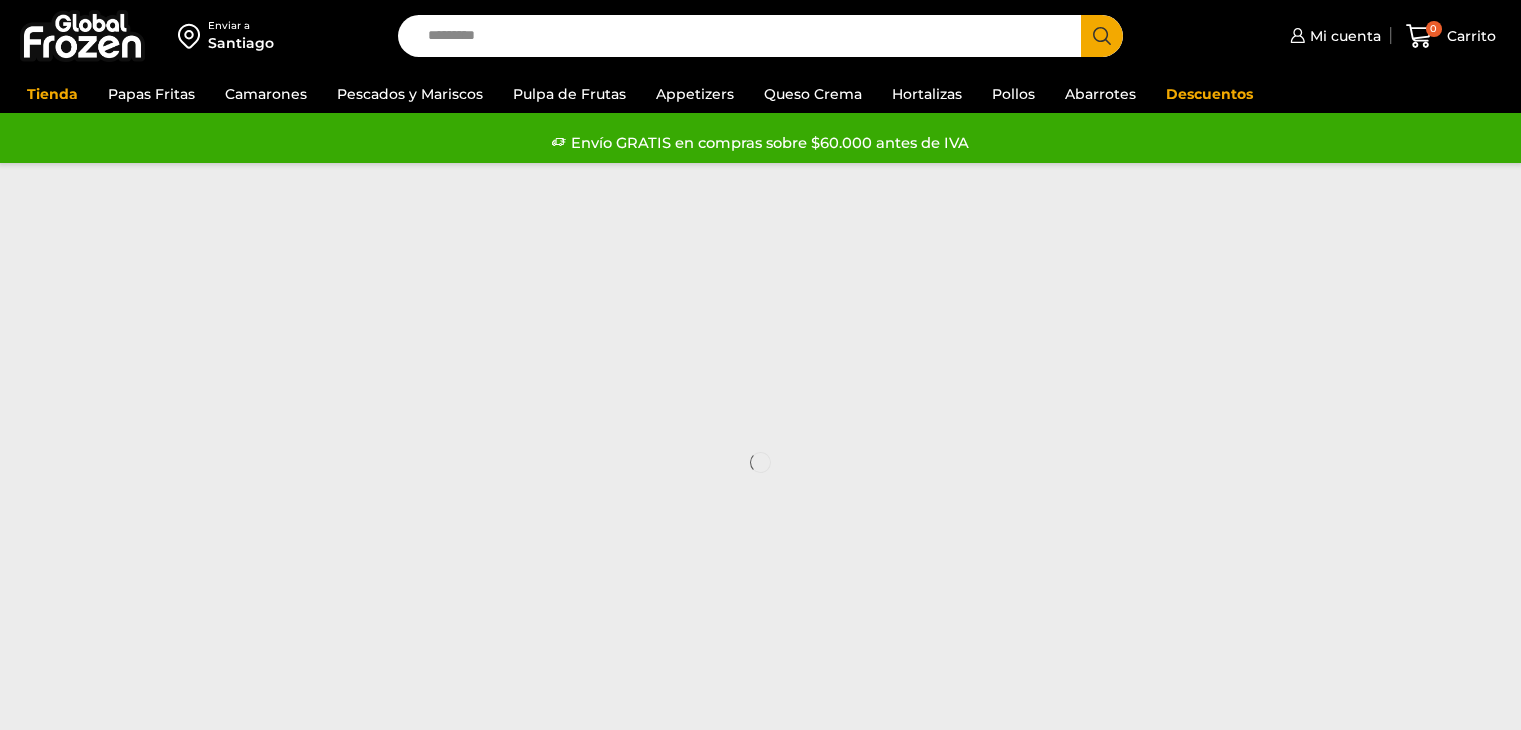 scroll, scrollTop: 0, scrollLeft: 0, axis: both 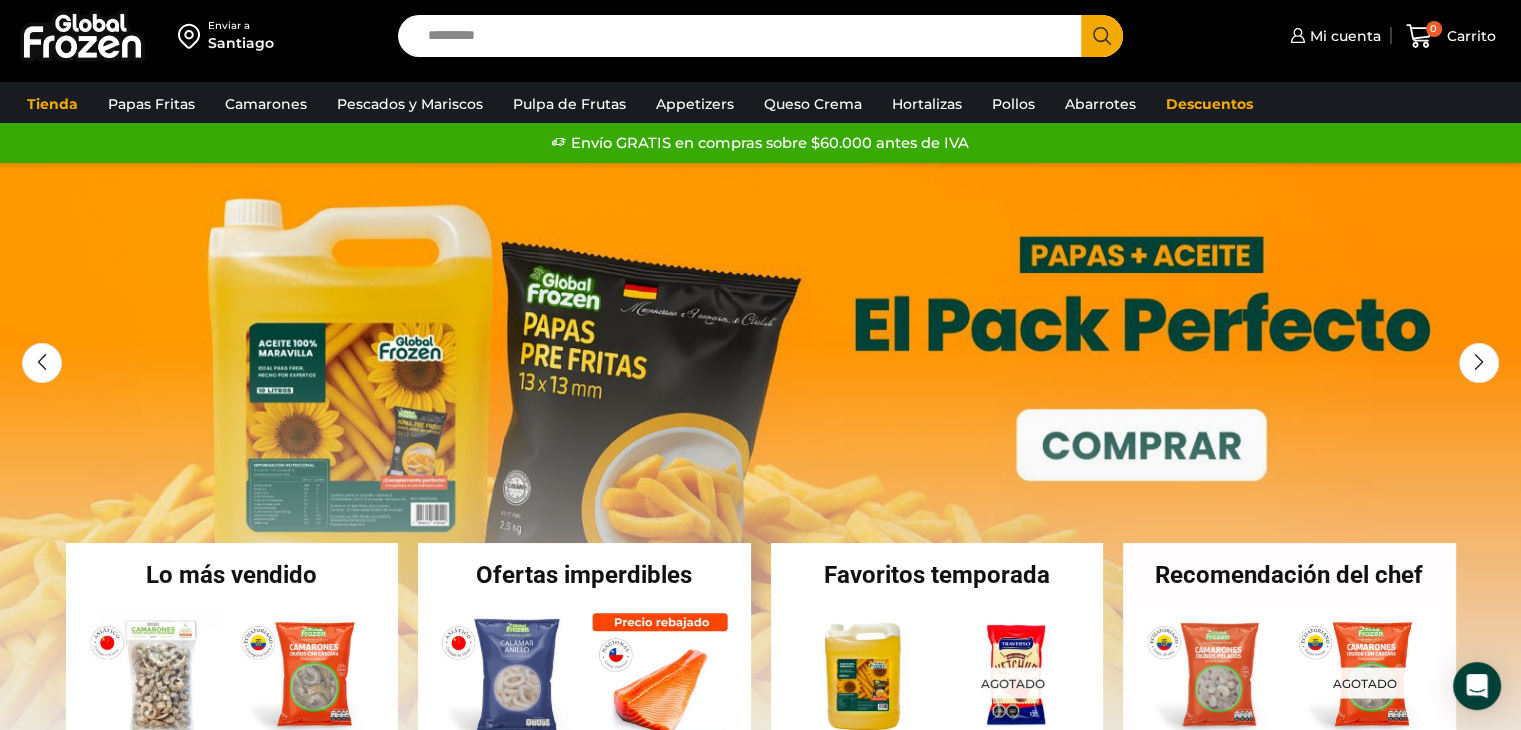 click on "Santiago" at bounding box center (241, 43) 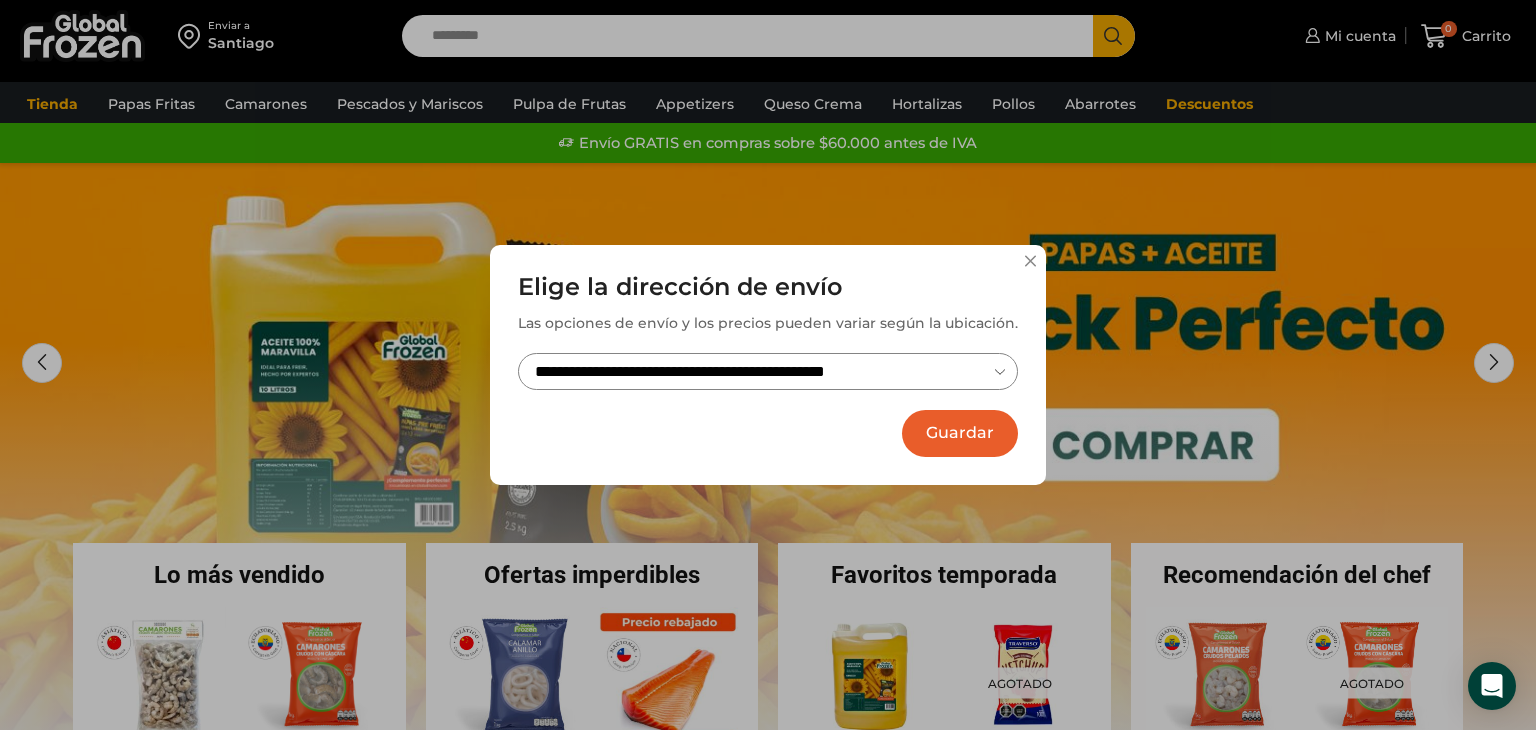 click on "Guardar" at bounding box center [960, 433] 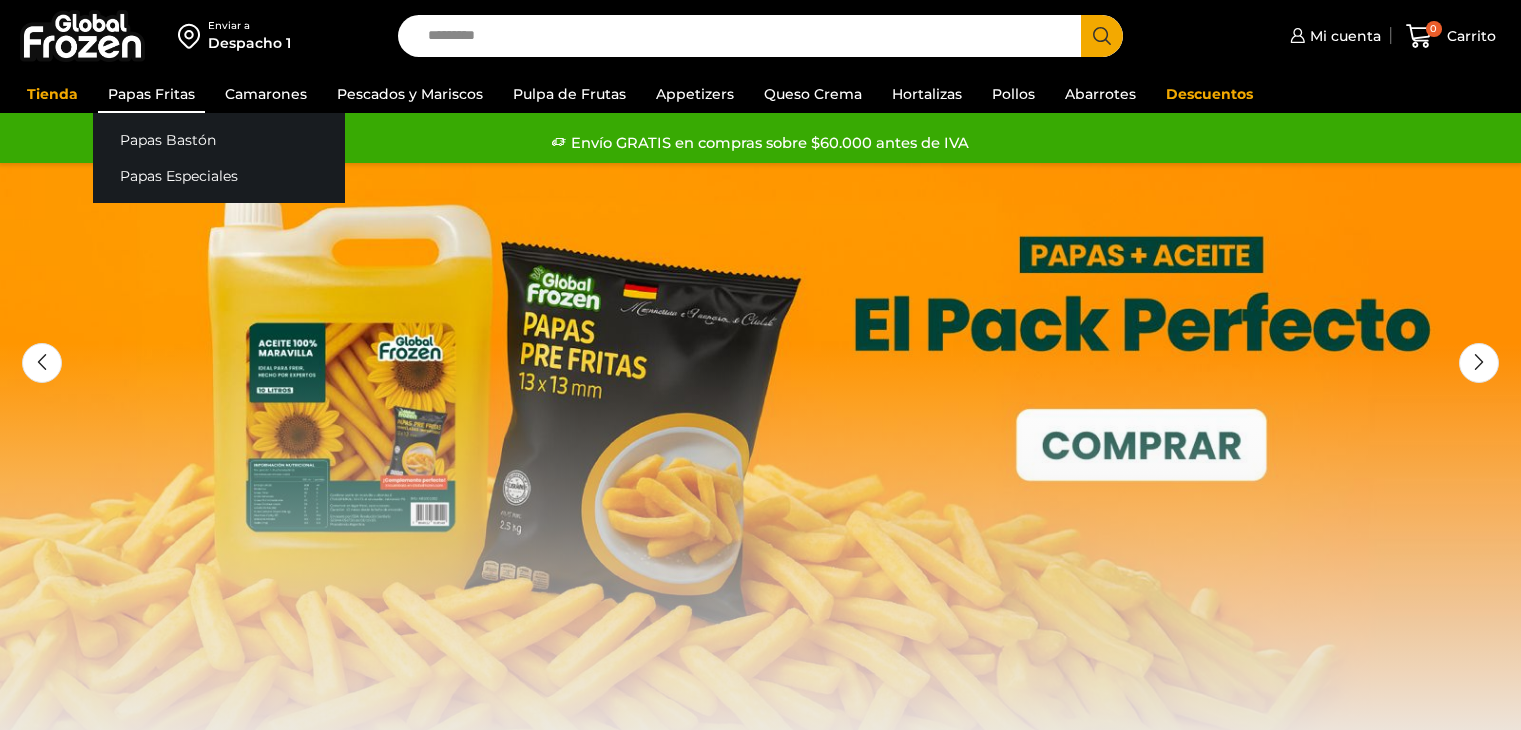scroll, scrollTop: 0, scrollLeft: 0, axis: both 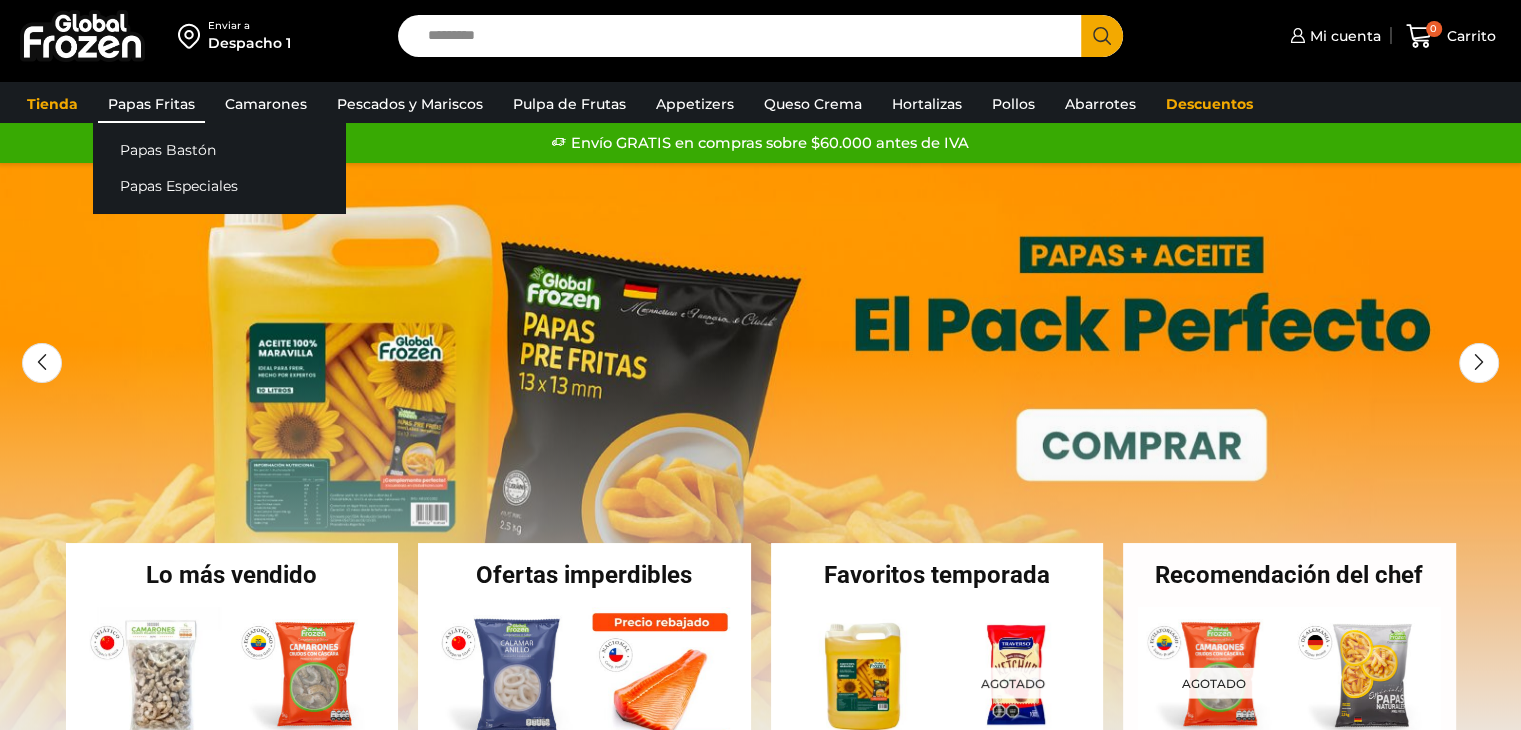 click on "Papas Fritas" at bounding box center (151, 104) 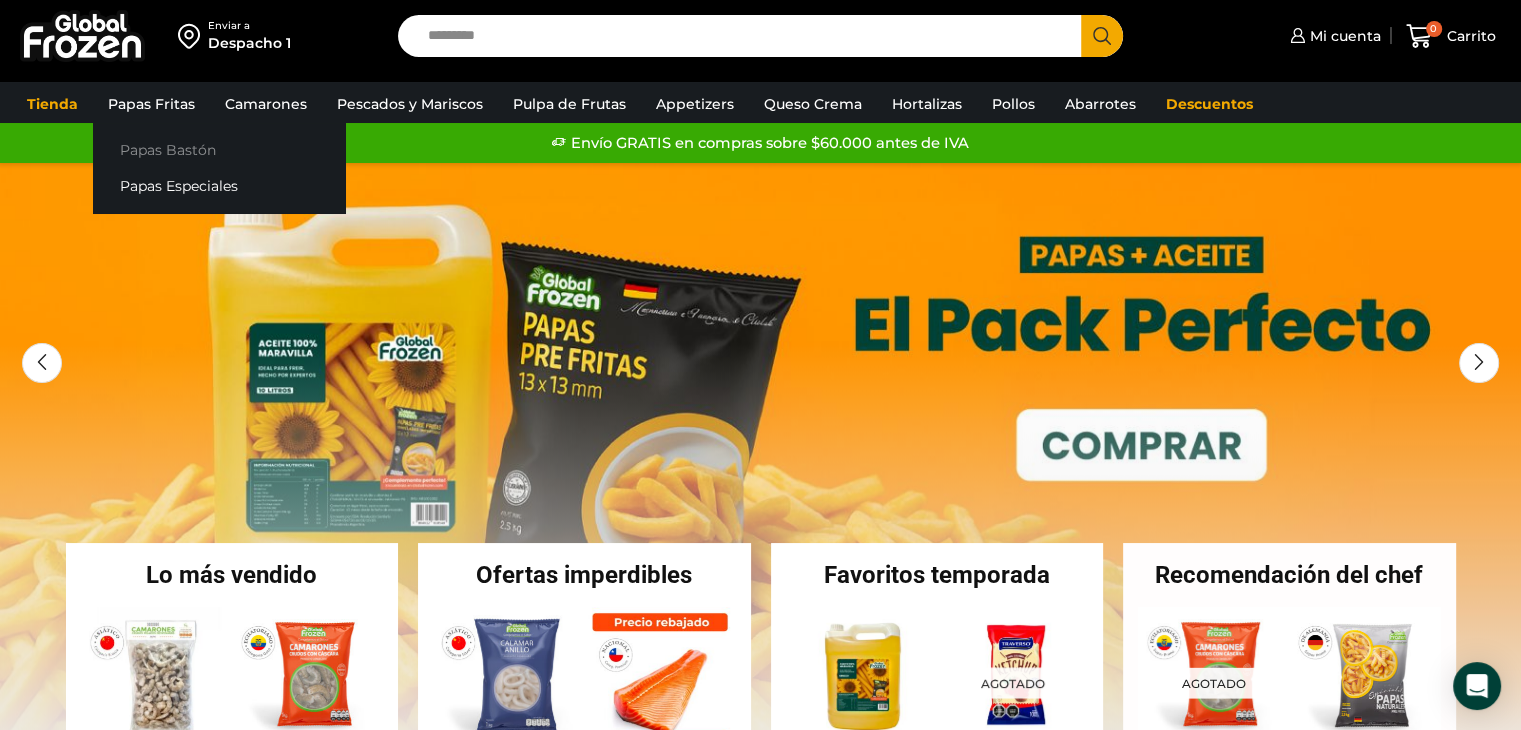 click on "Papas Bastón" at bounding box center (219, 149) 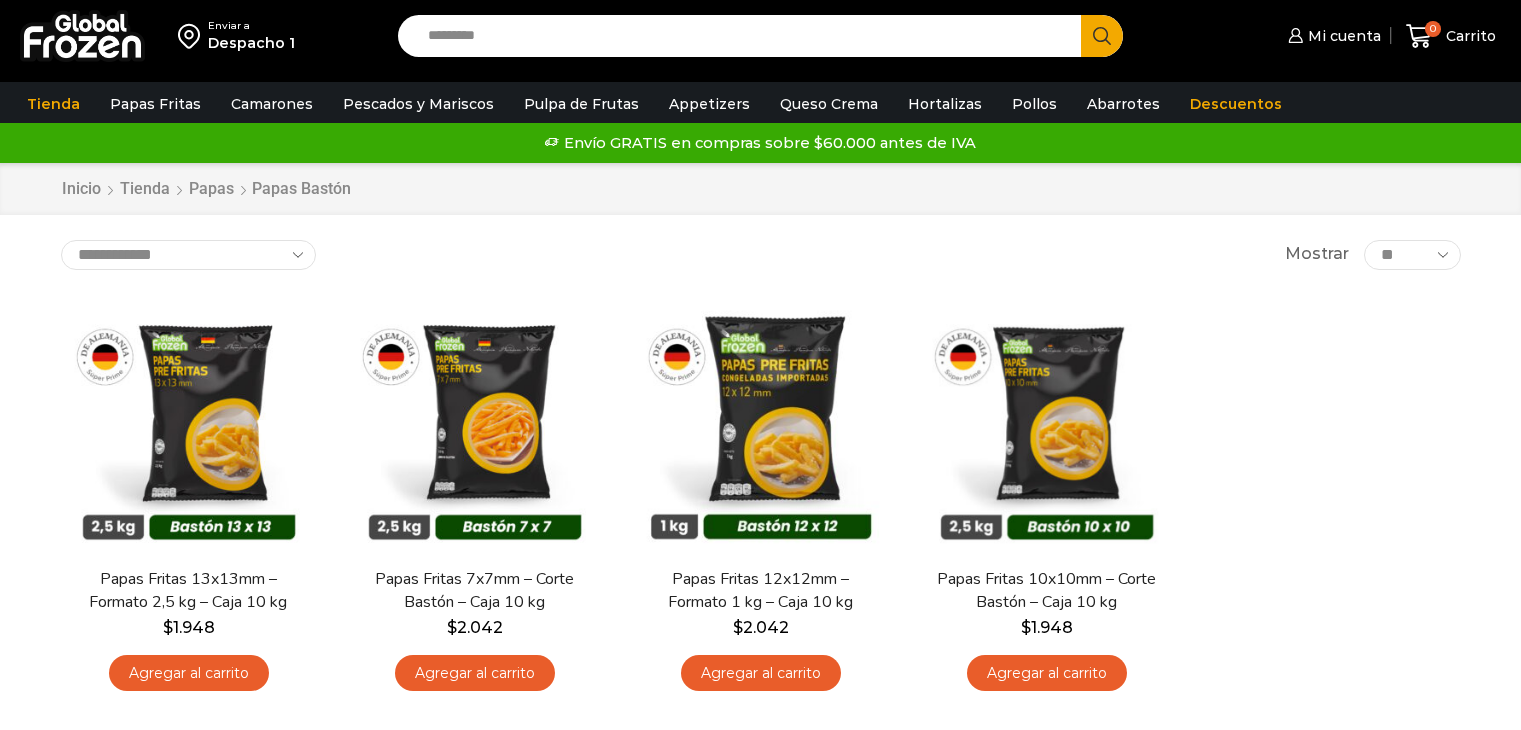 scroll, scrollTop: 0, scrollLeft: 0, axis: both 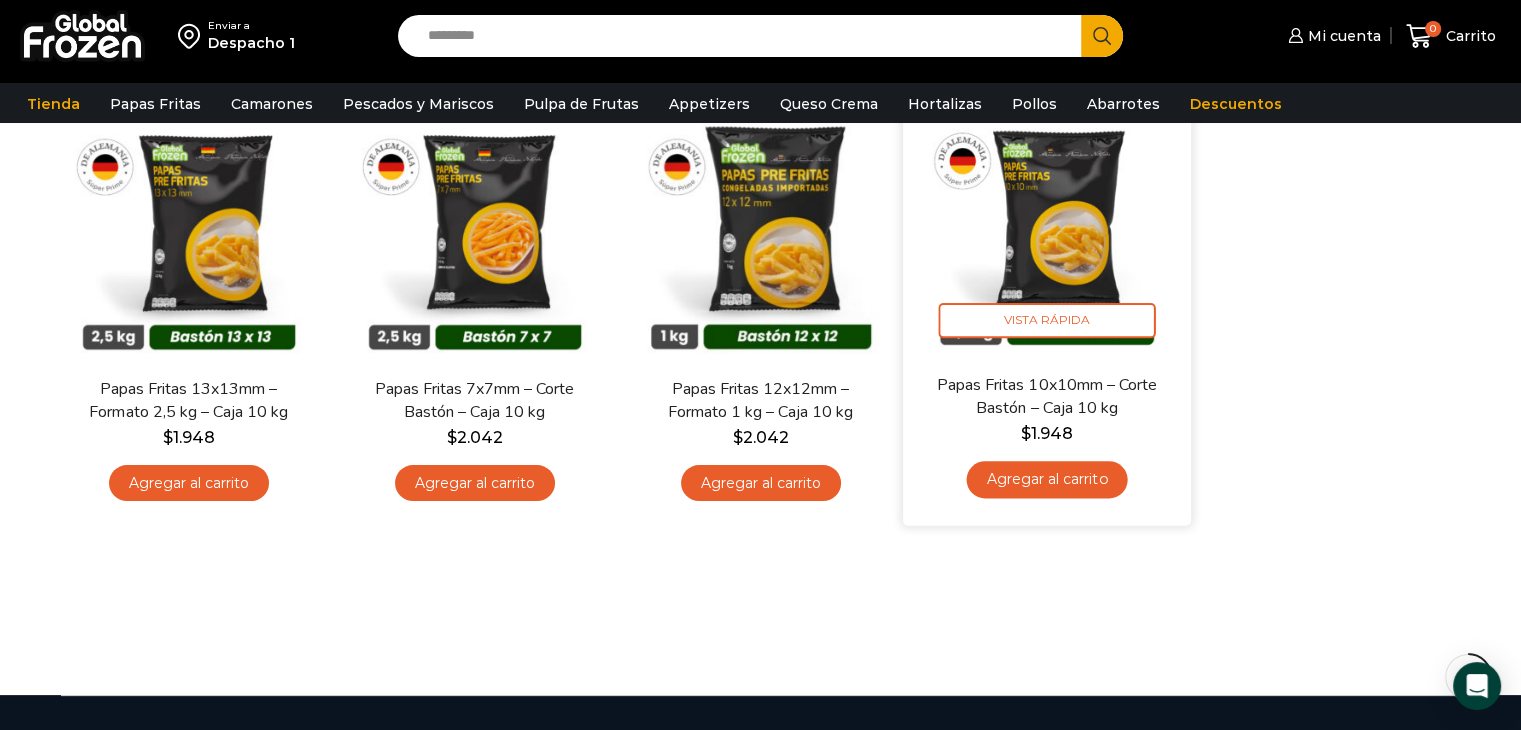 click on "Agregar al carrito" at bounding box center [1046, 479] 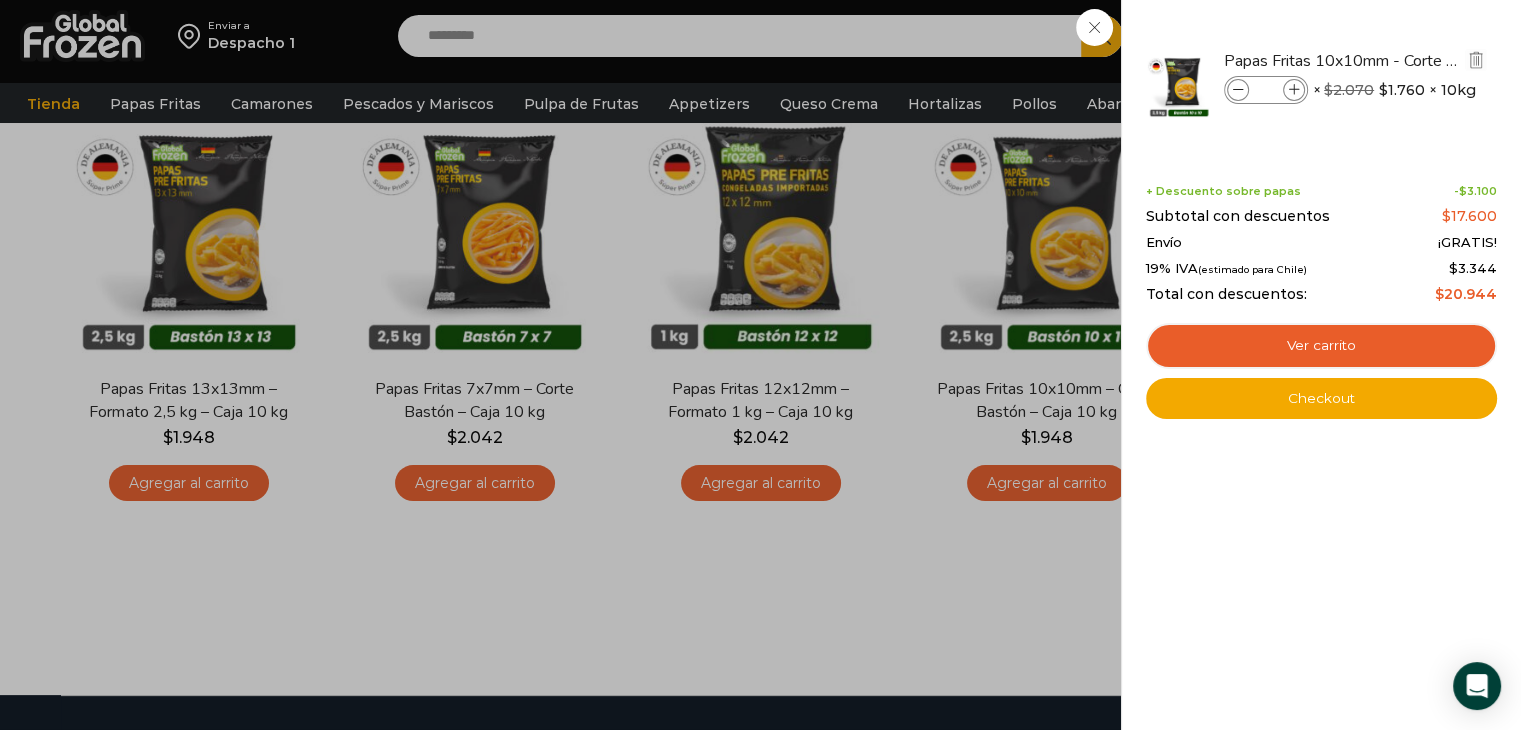 click at bounding box center (1294, 90) 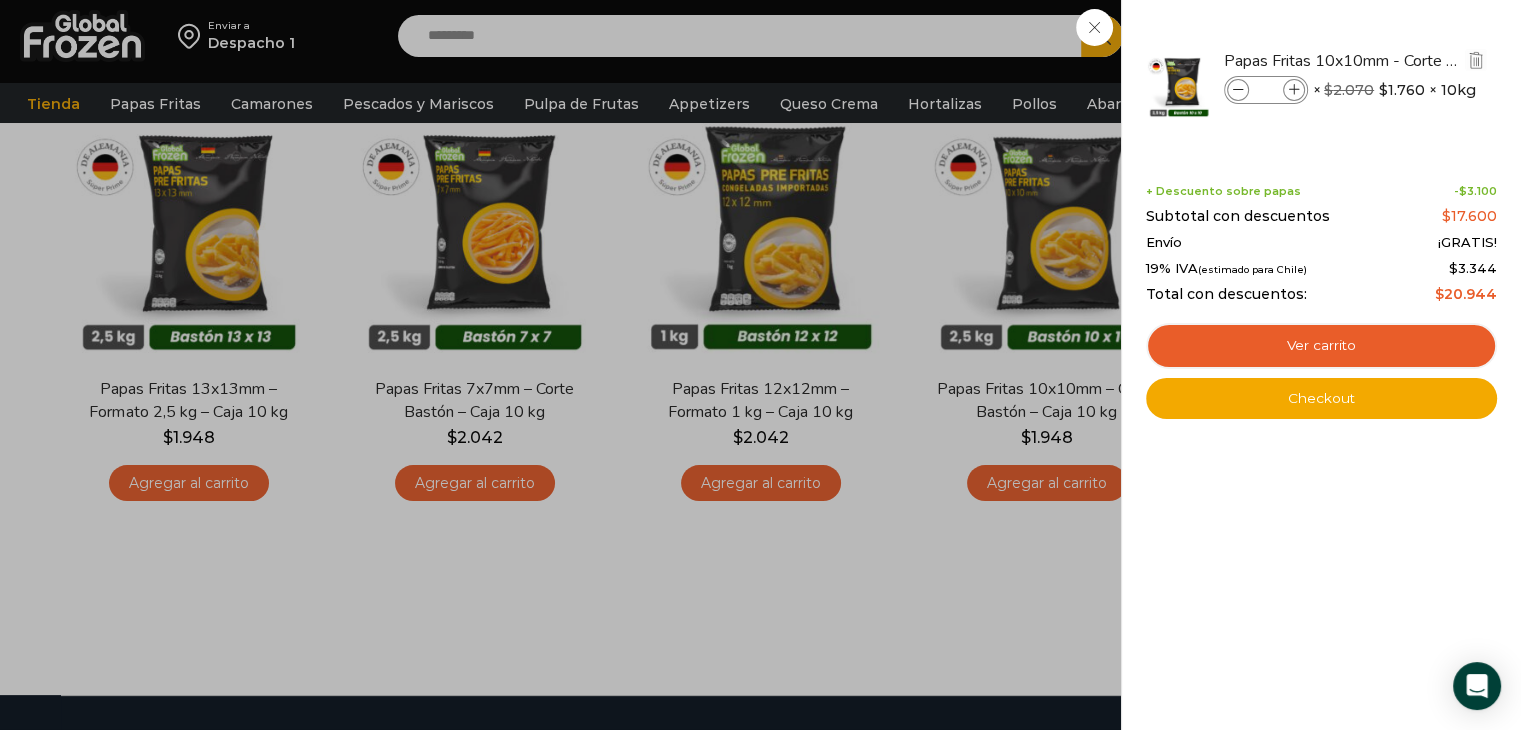 click at bounding box center [1294, 90] 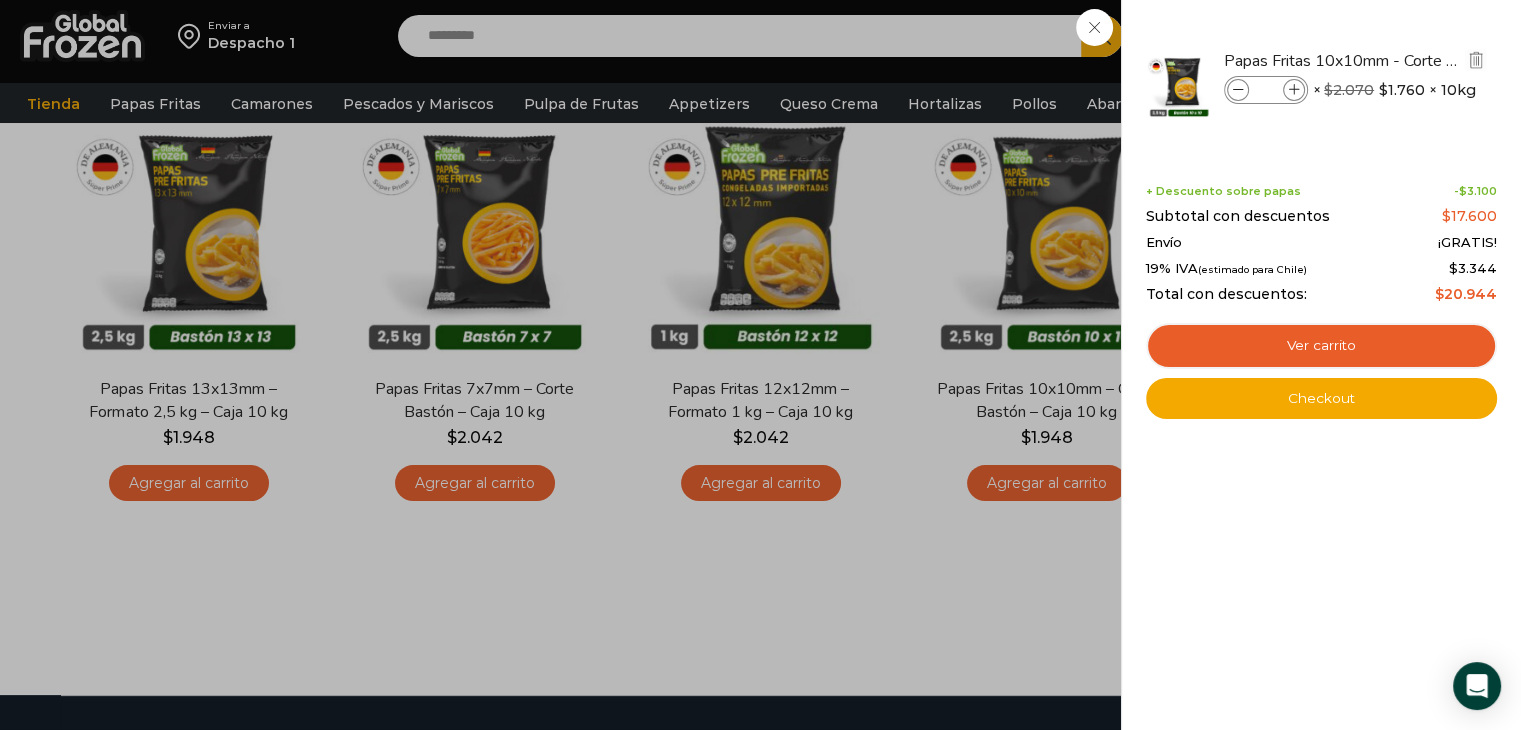 click at bounding box center (1294, 90) 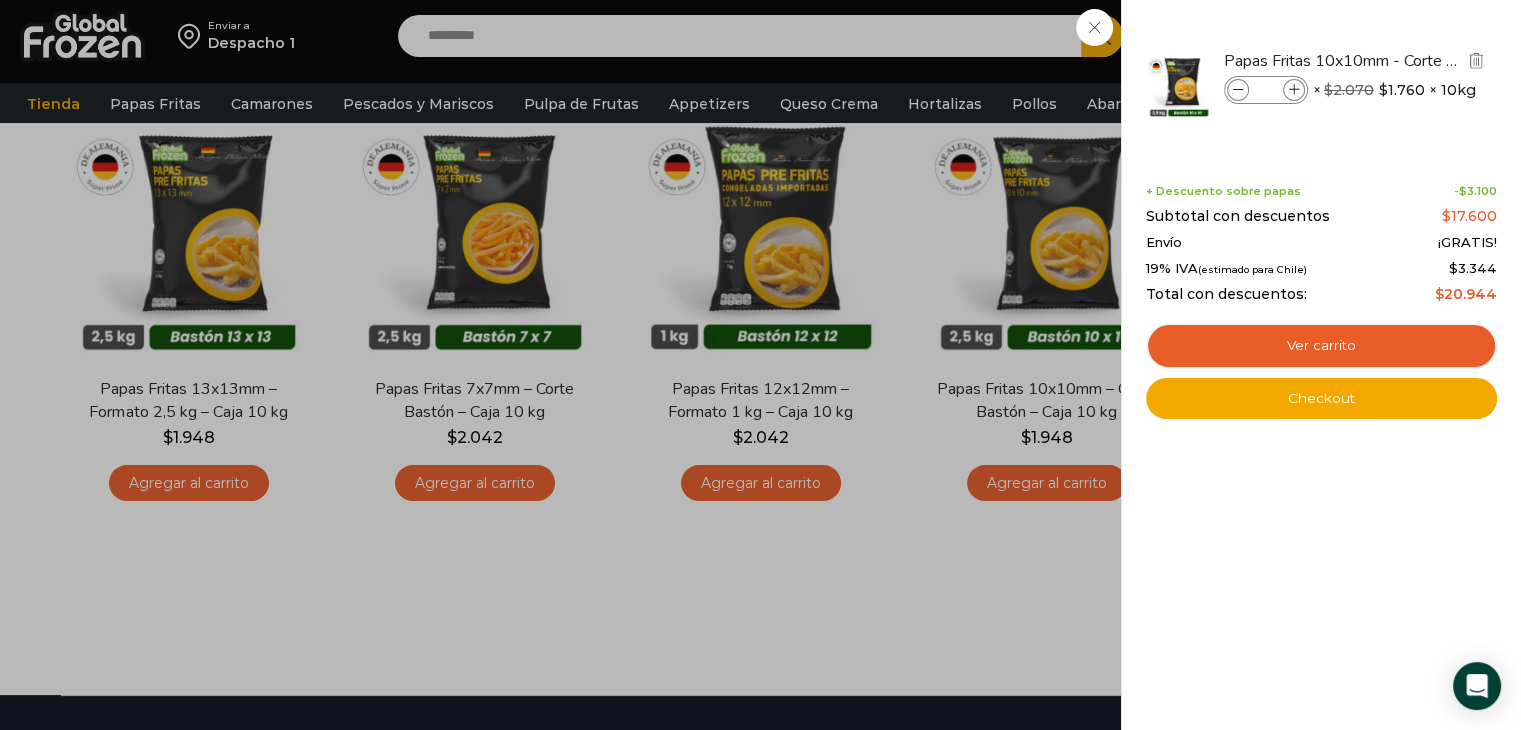 click at bounding box center (1294, 90) 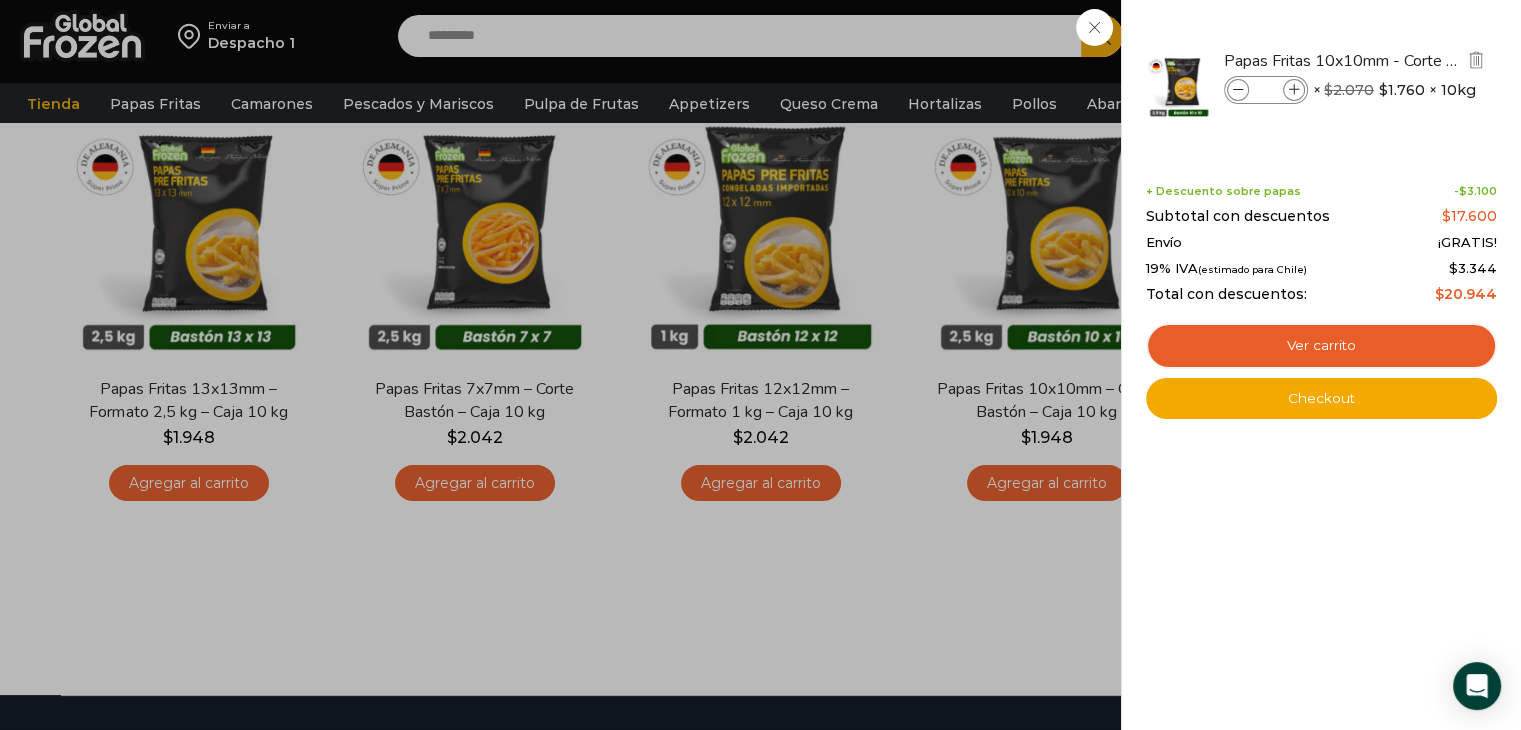 click at bounding box center (1294, 90) 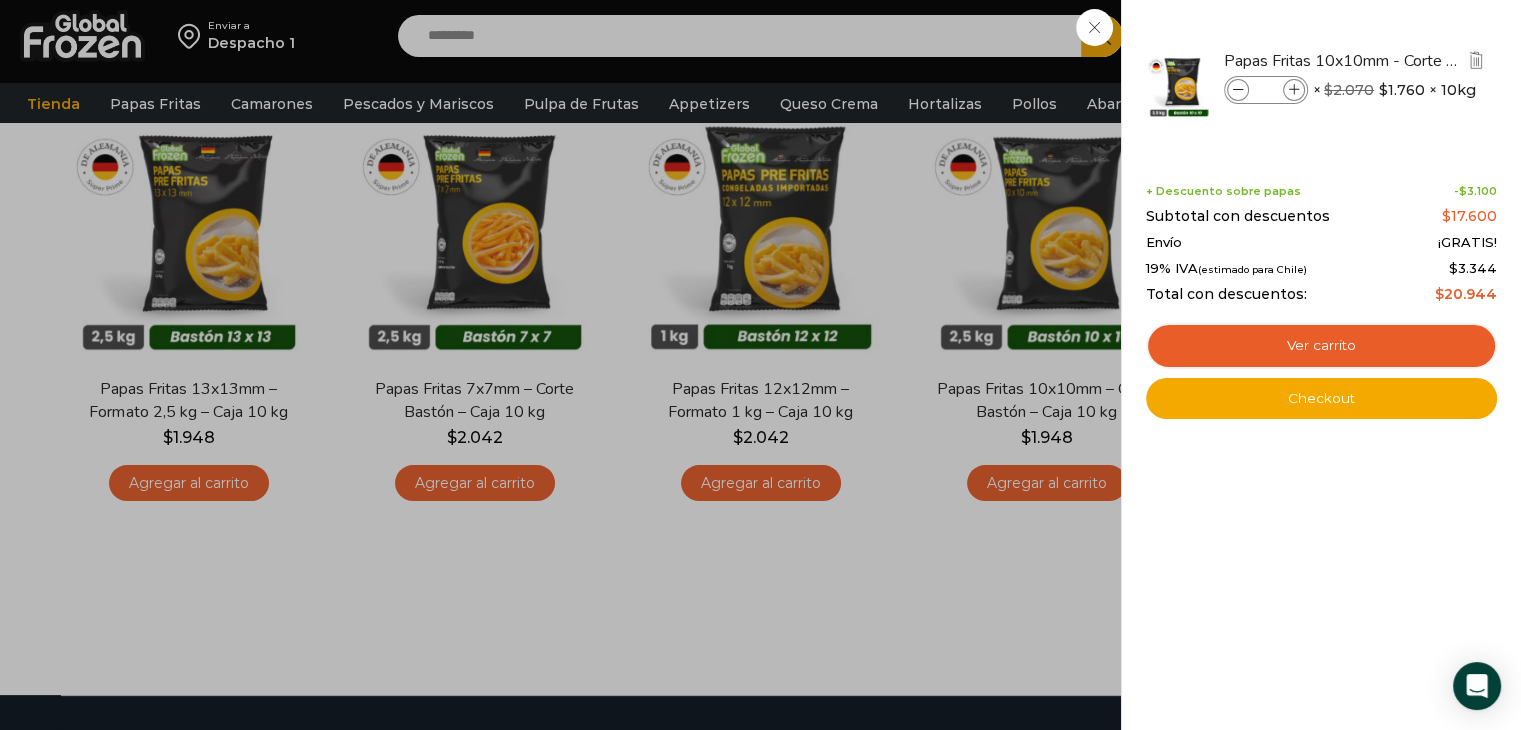 type on "**" 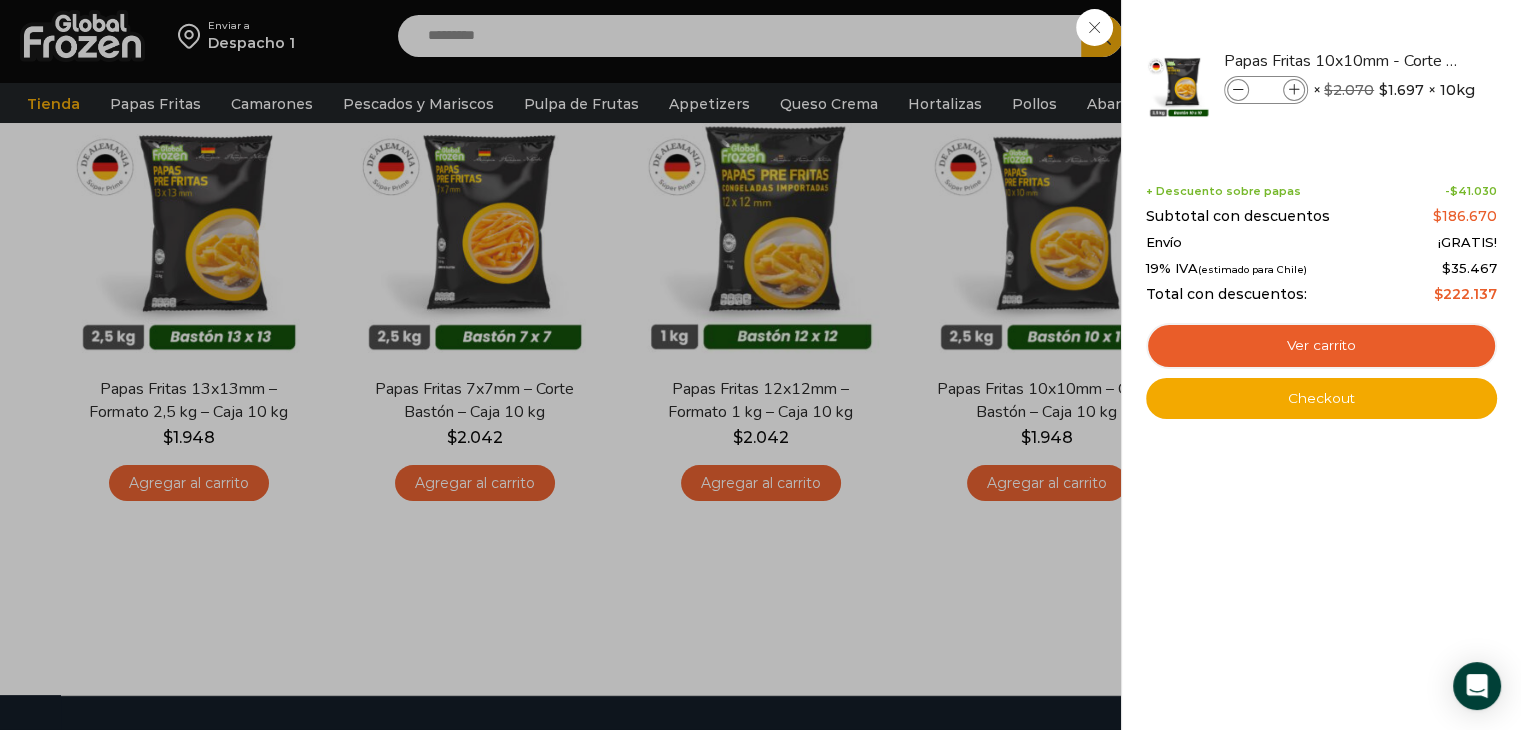 click on "11
Carrito
11
11
Shopping Cart" at bounding box center (1451, 36) 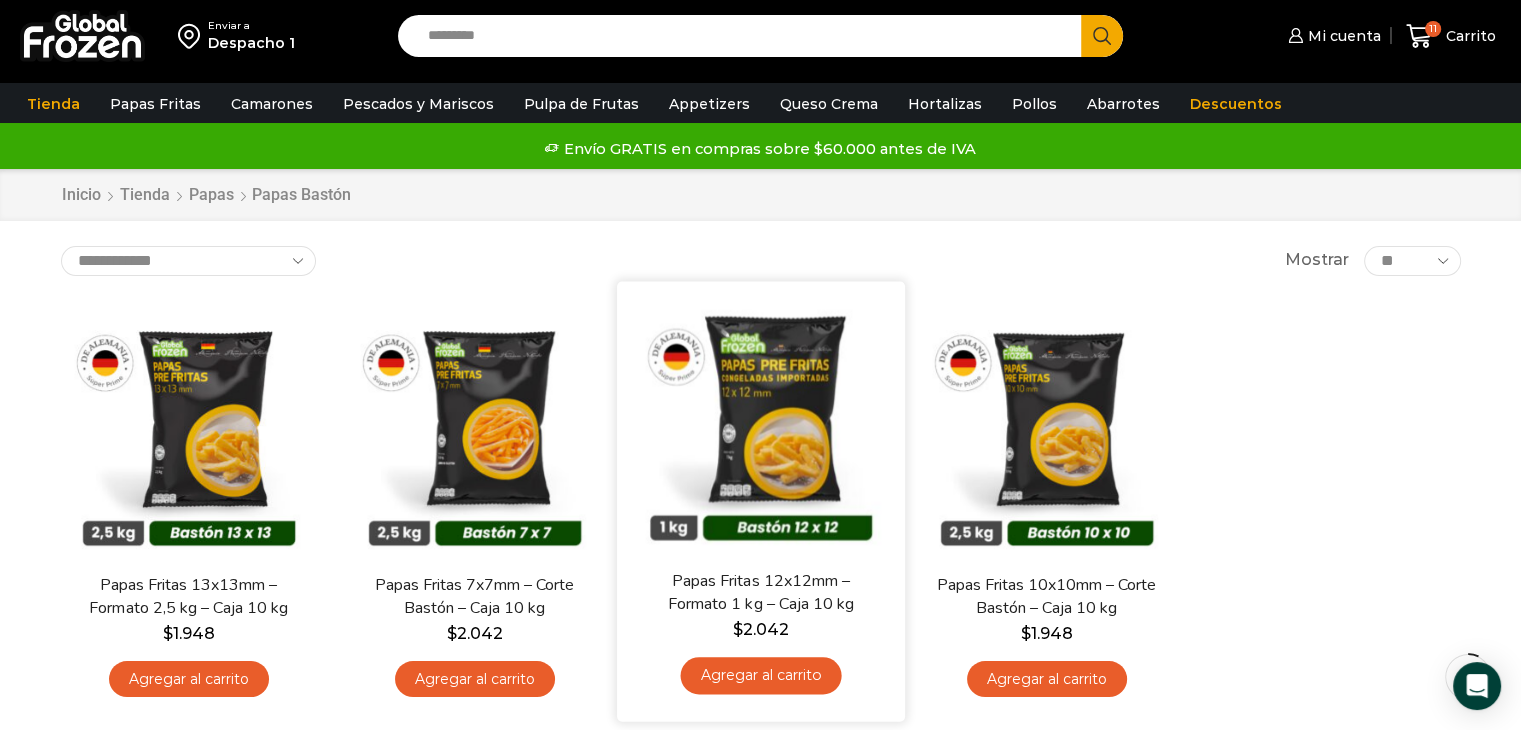 scroll, scrollTop: 0, scrollLeft: 0, axis: both 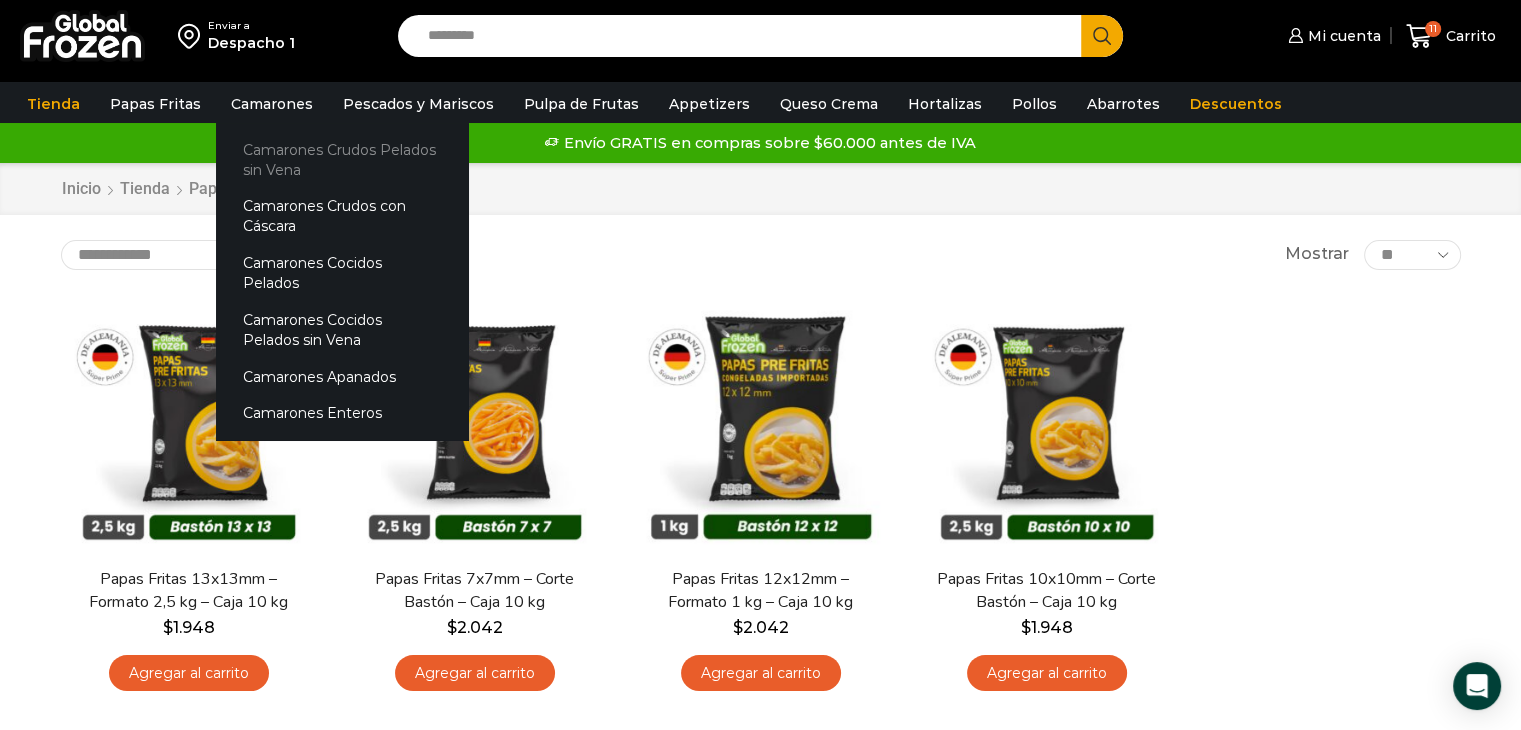 click on "Camarones Crudos Pelados sin Vena" at bounding box center [342, 159] 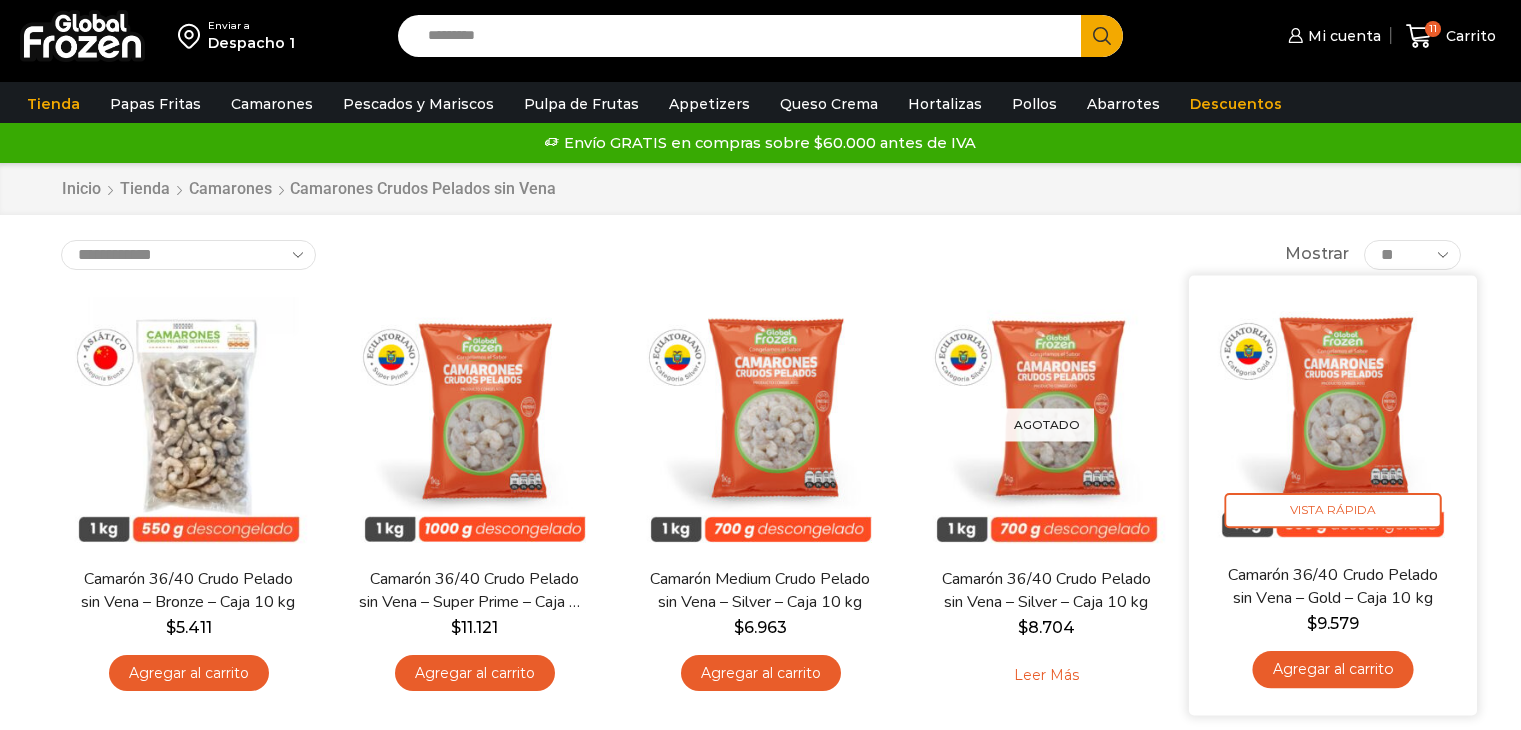 scroll, scrollTop: 0, scrollLeft: 0, axis: both 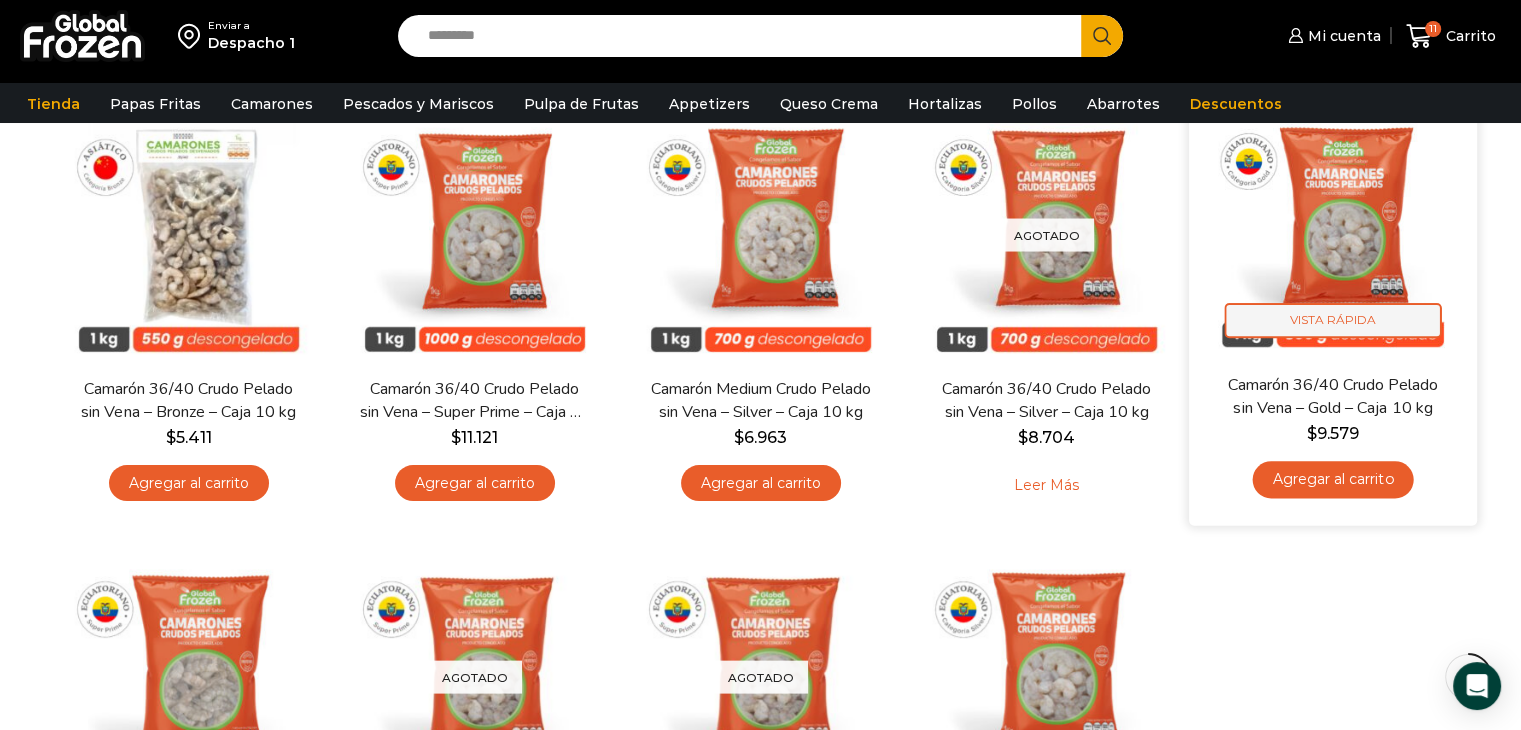 click on "Vista Rápida" at bounding box center (1332, 320) 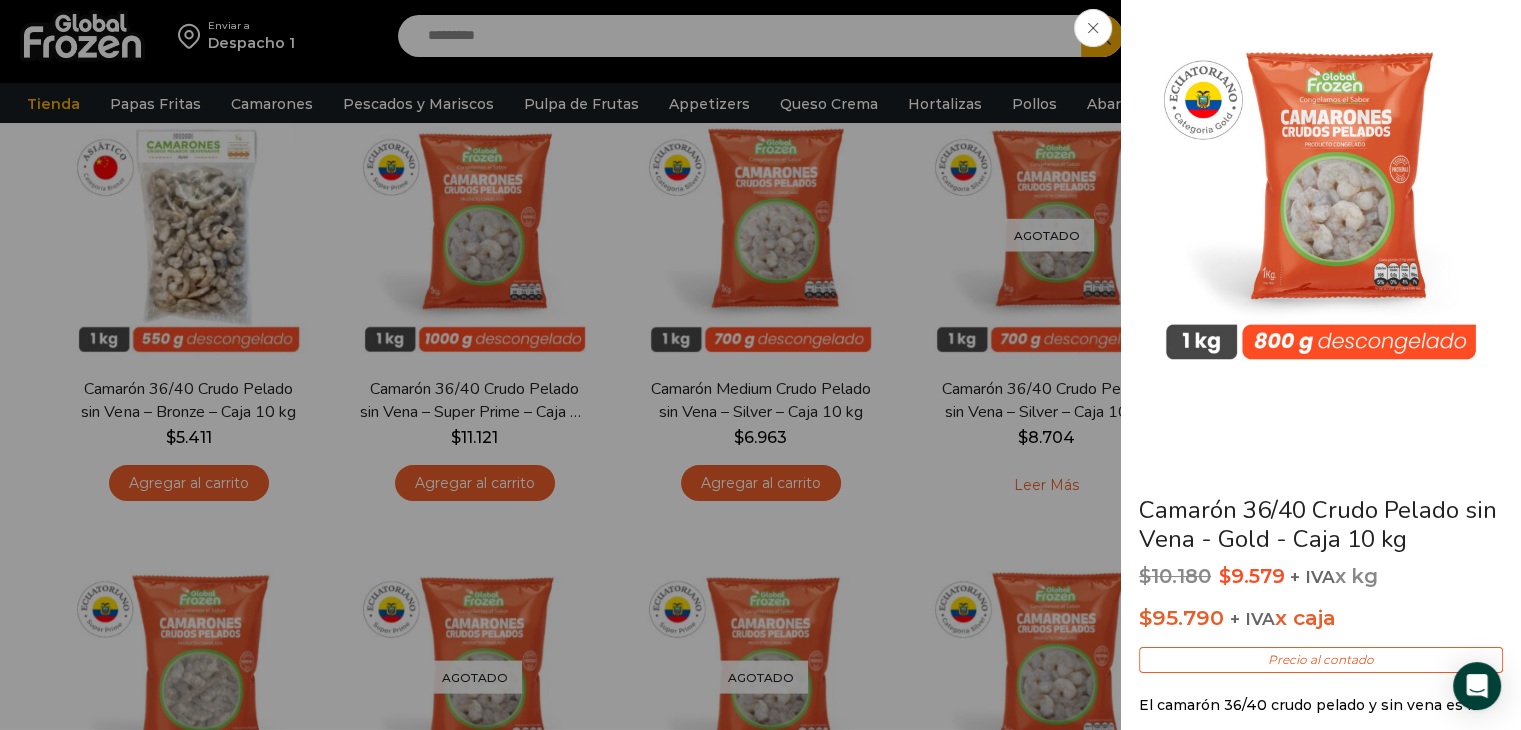 click 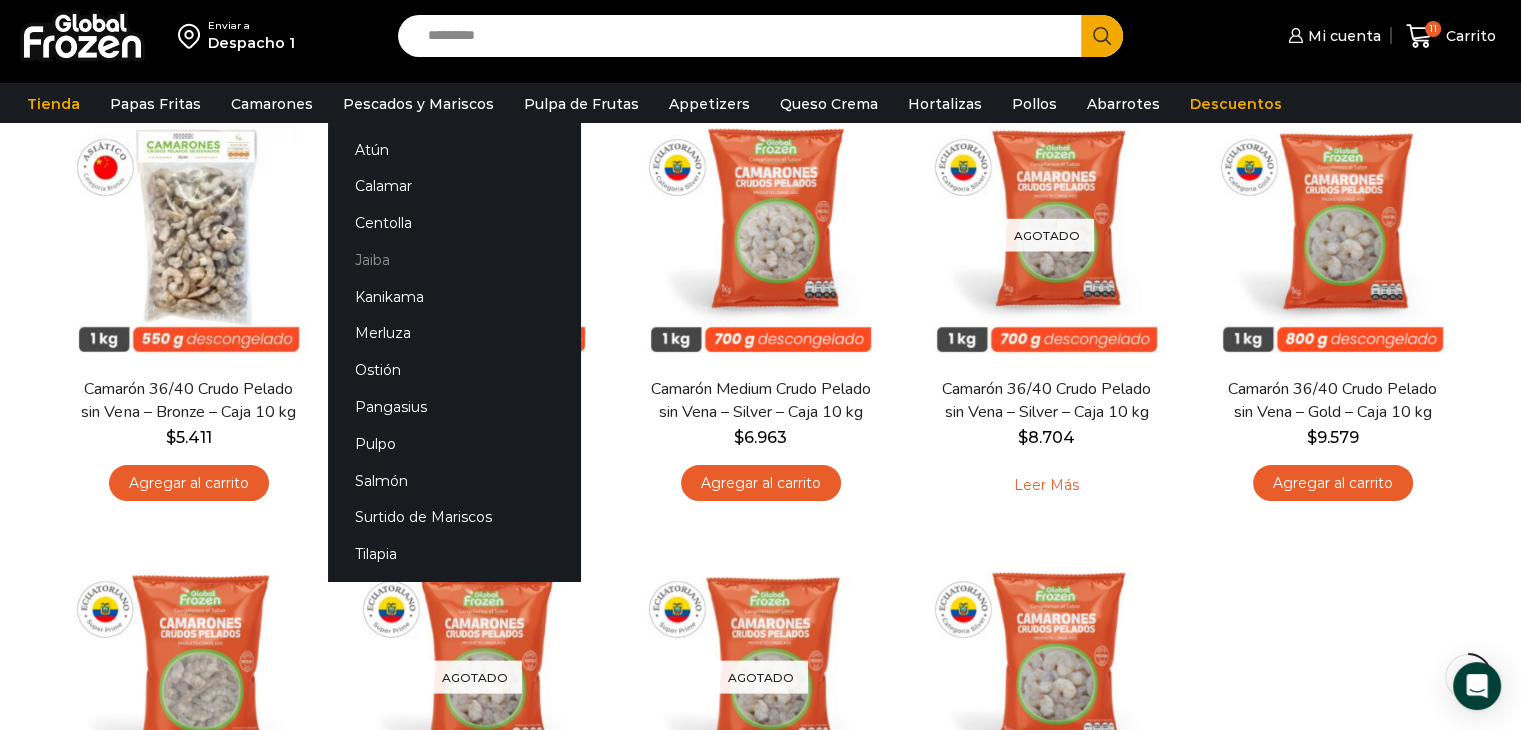 click on "Jaiba" at bounding box center (454, 260) 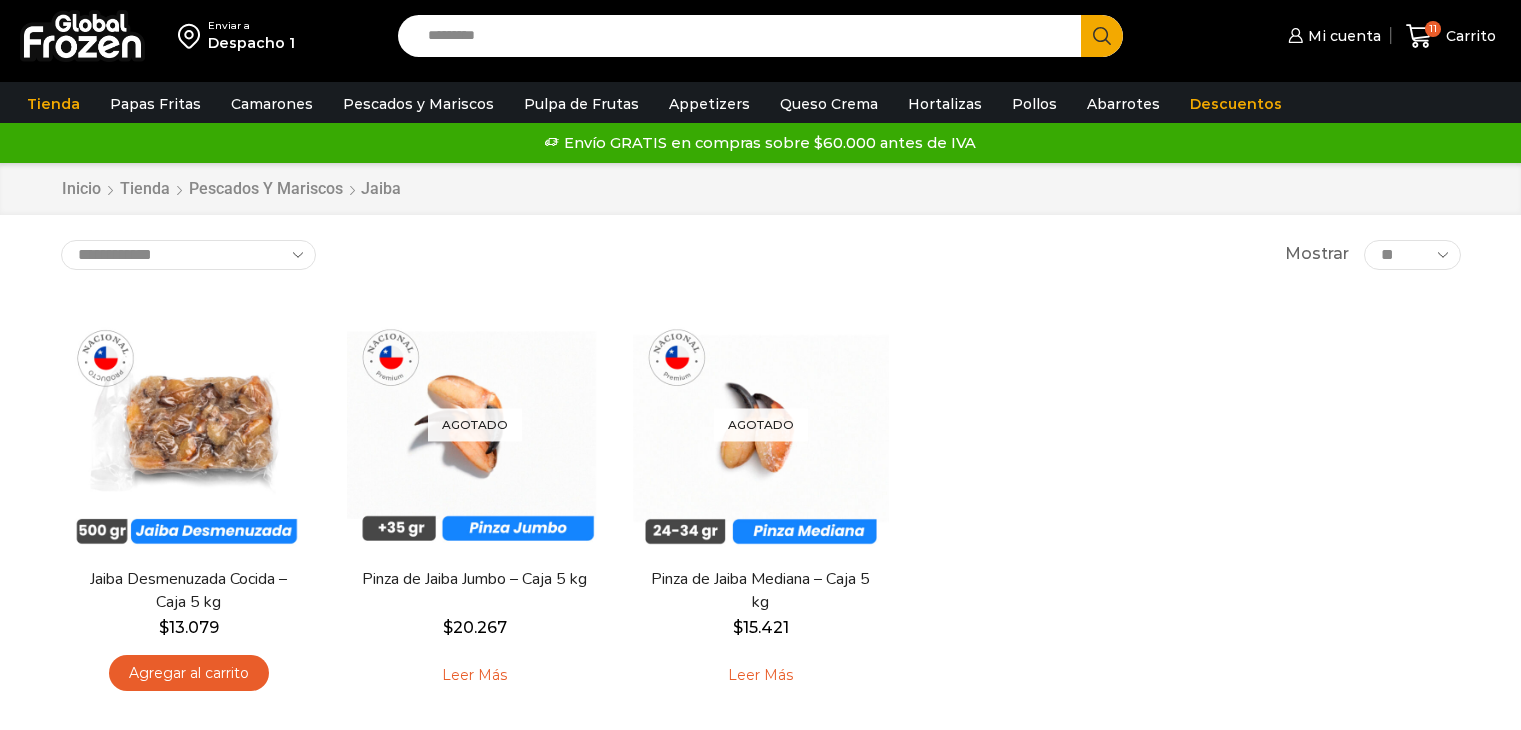 scroll, scrollTop: 0, scrollLeft: 0, axis: both 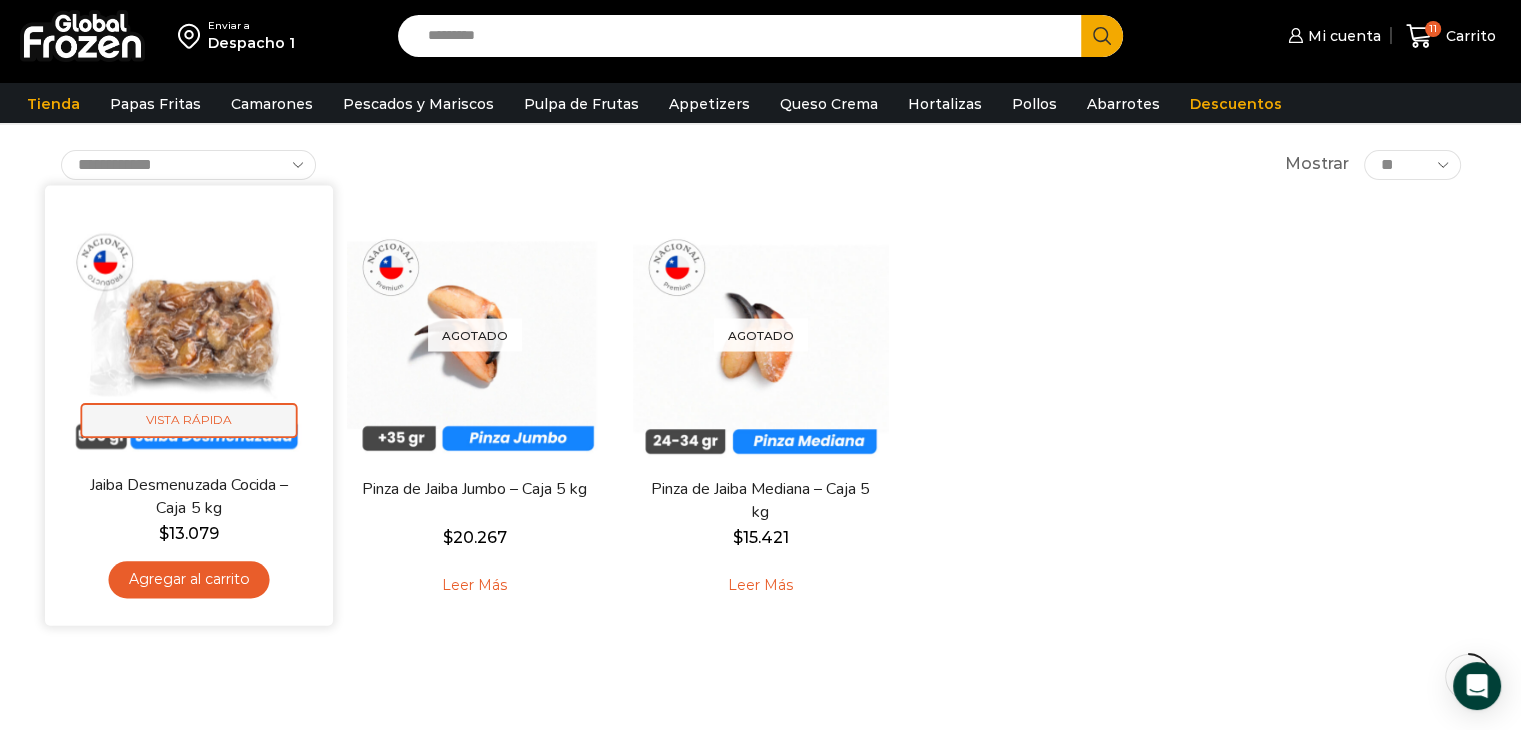 click on "Vista Rápida" at bounding box center (188, 420) 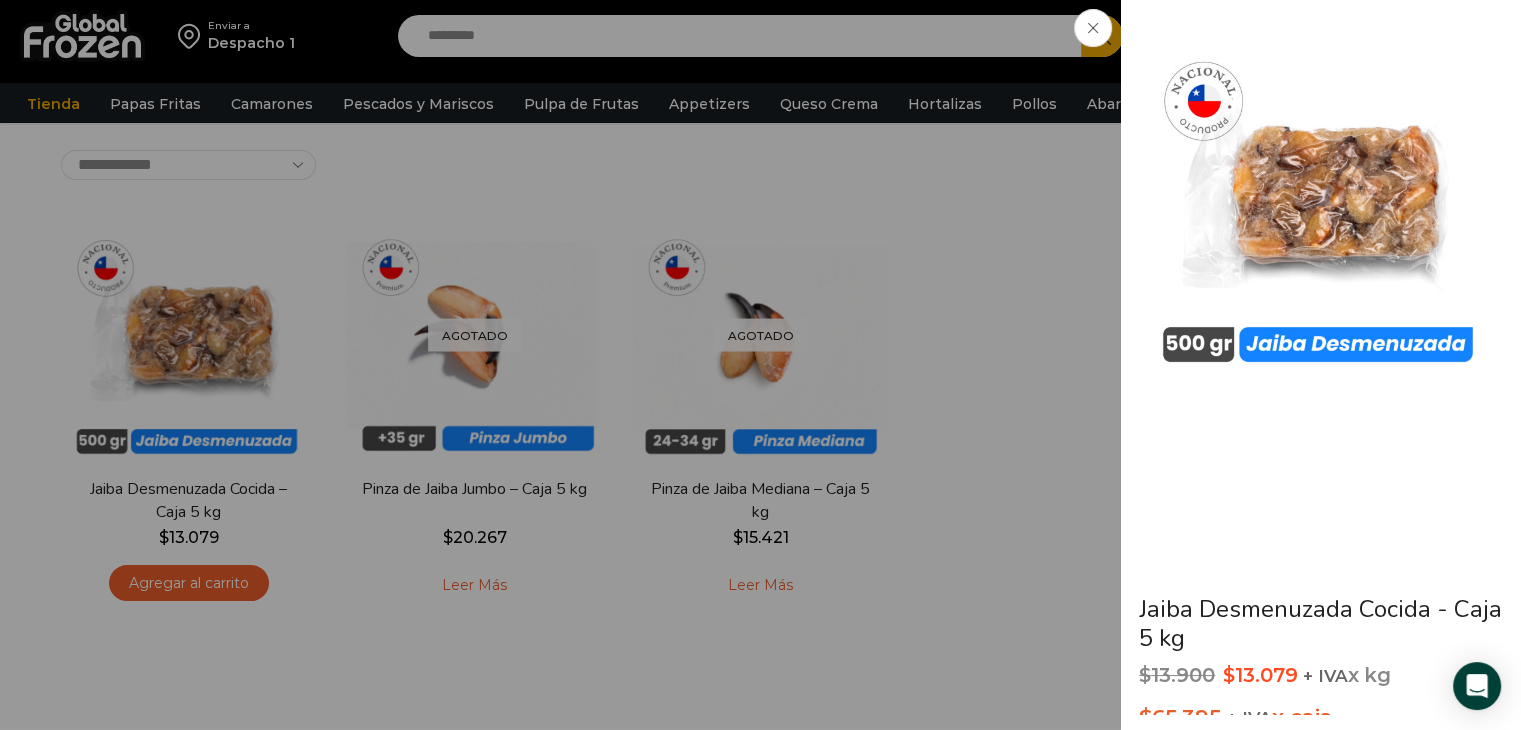 click 